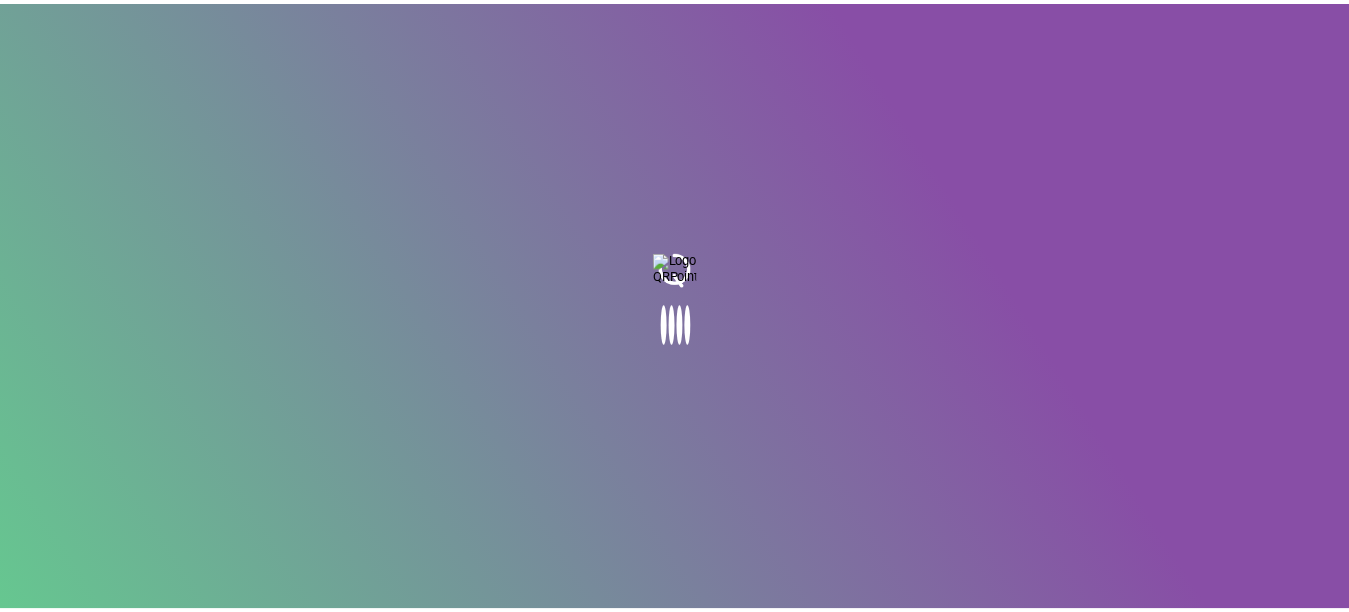 scroll, scrollTop: 0, scrollLeft: 0, axis: both 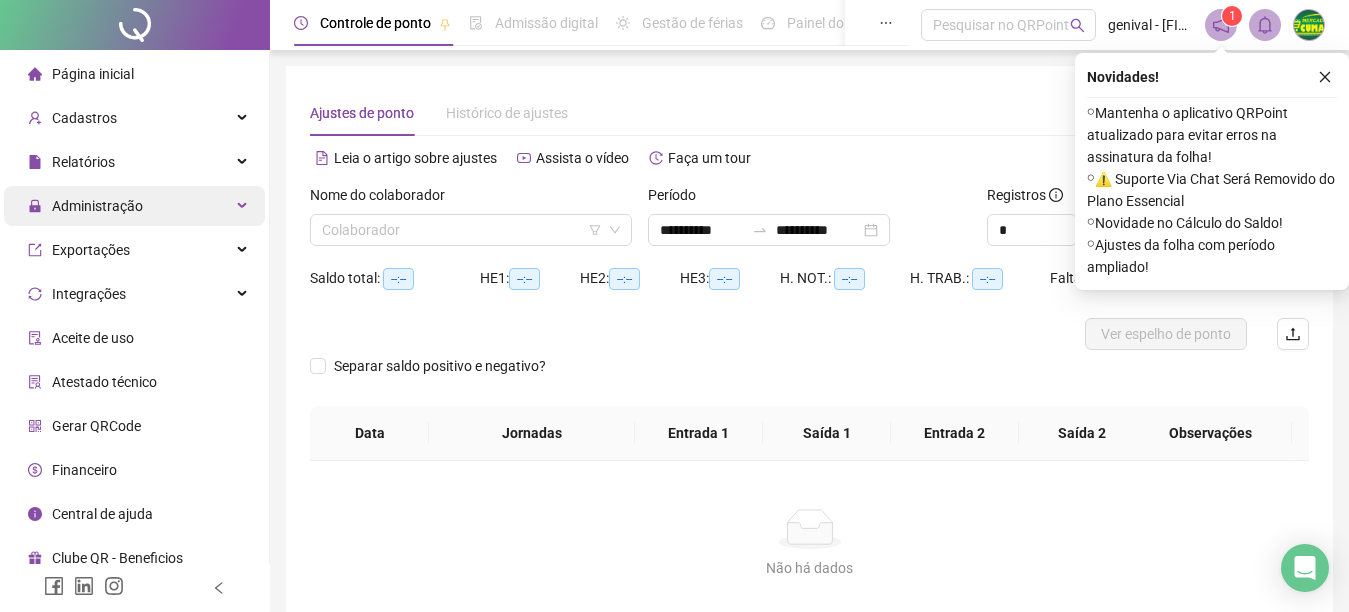 click on "Administração" at bounding box center [97, 206] 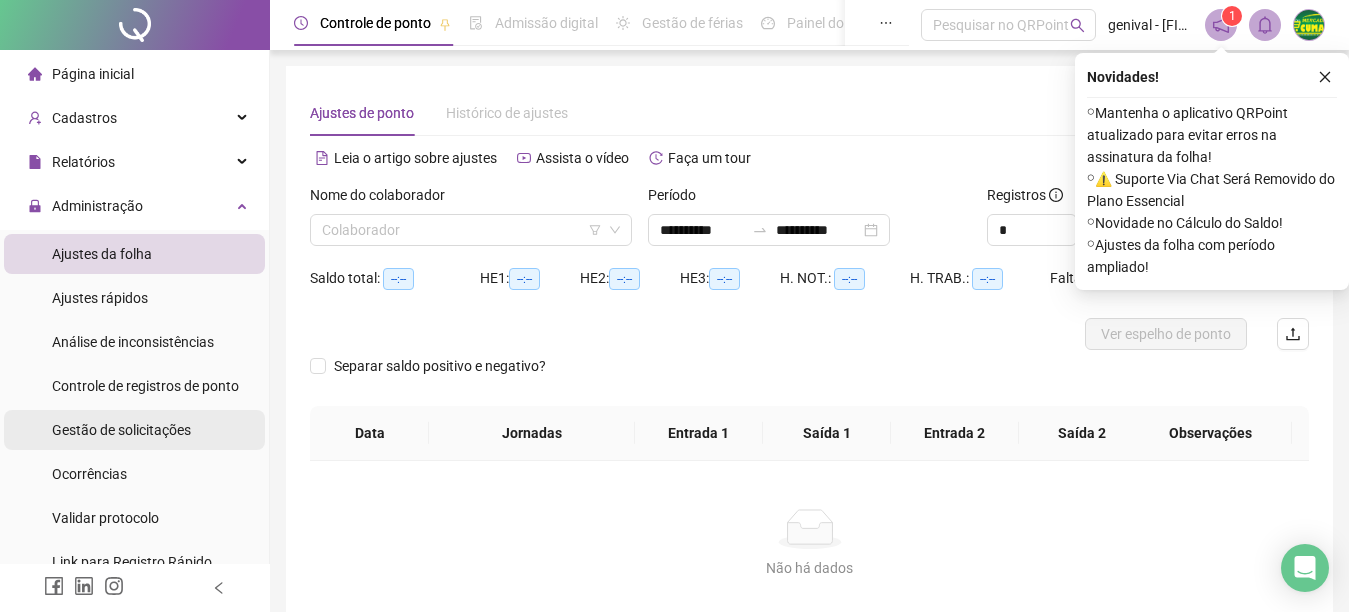 click on "Gestão de solicitações" at bounding box center [121, 430] 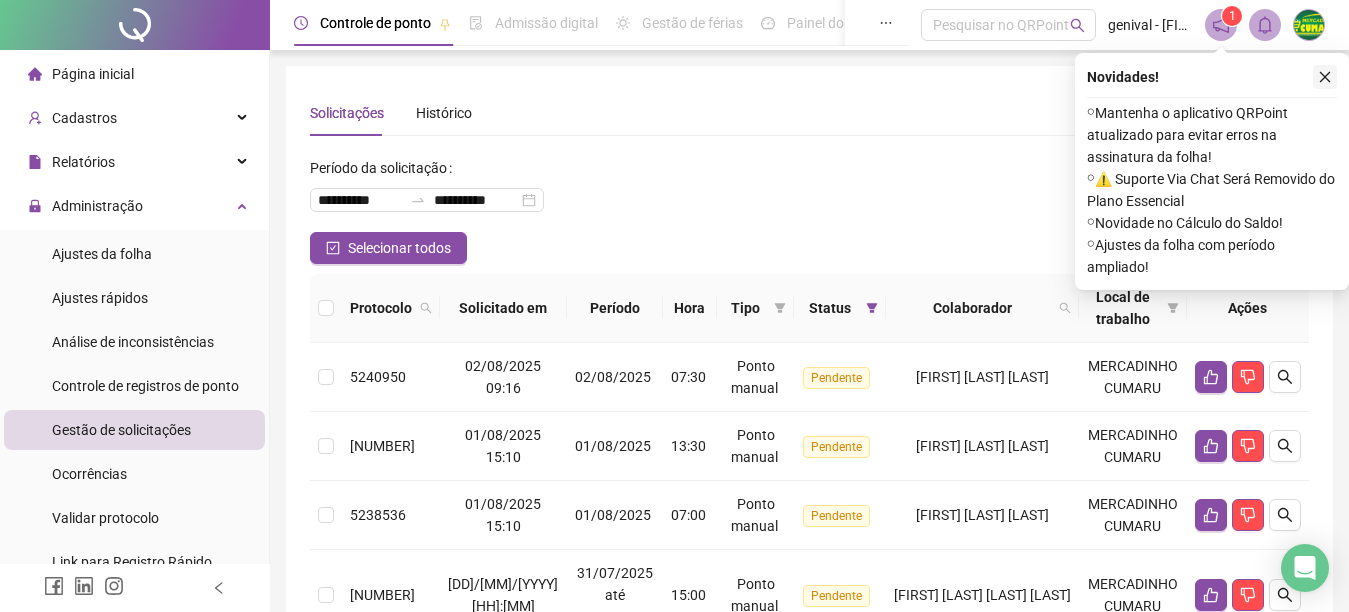 click 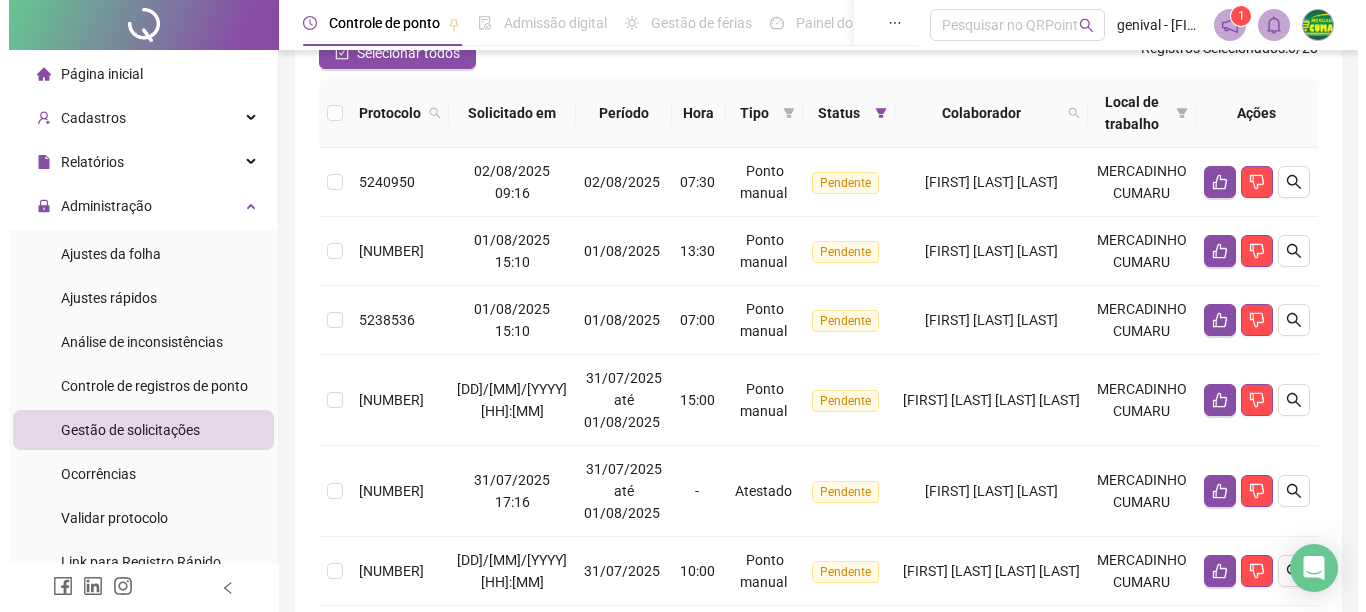 scroll, scrollTop: 203, scrollLeft: 0, axis: vertical 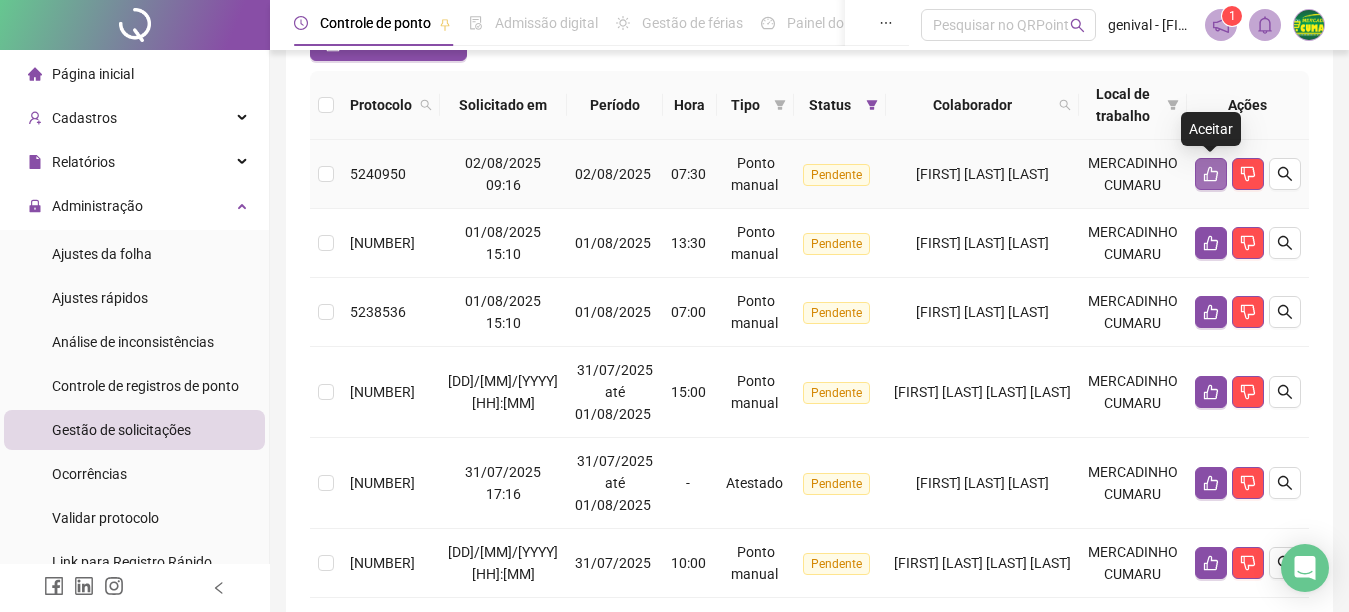 click at bounding box center (1211, 174) 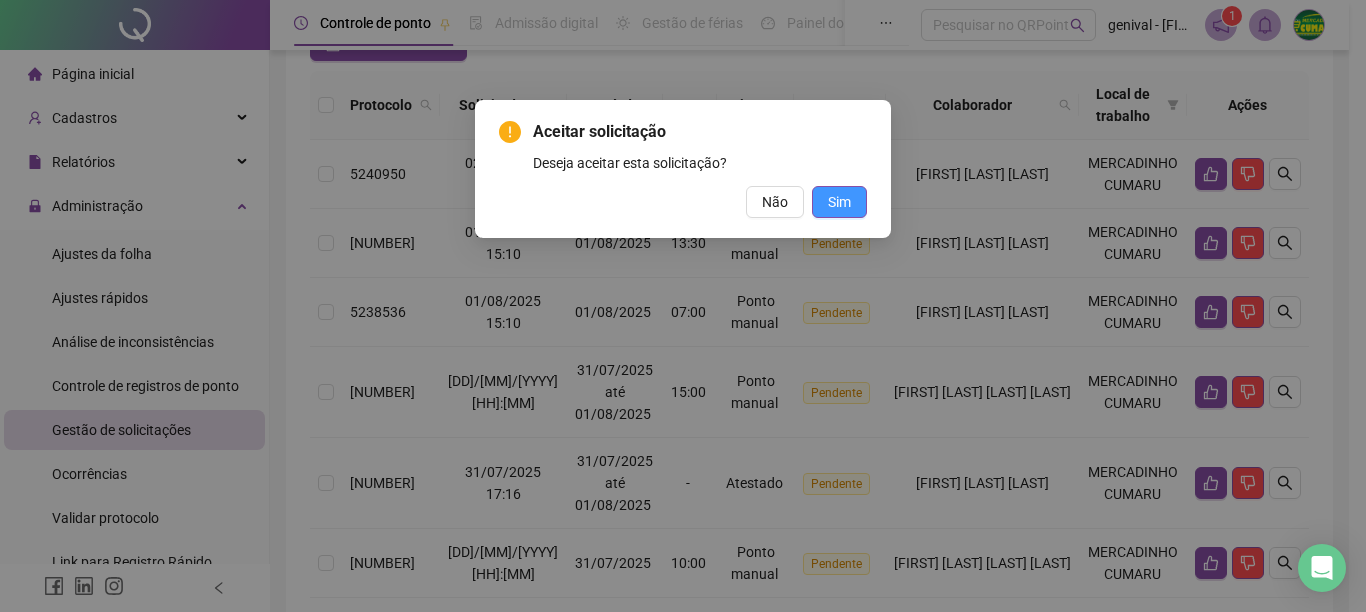click on "Sim" at bounding box center (839, 202) 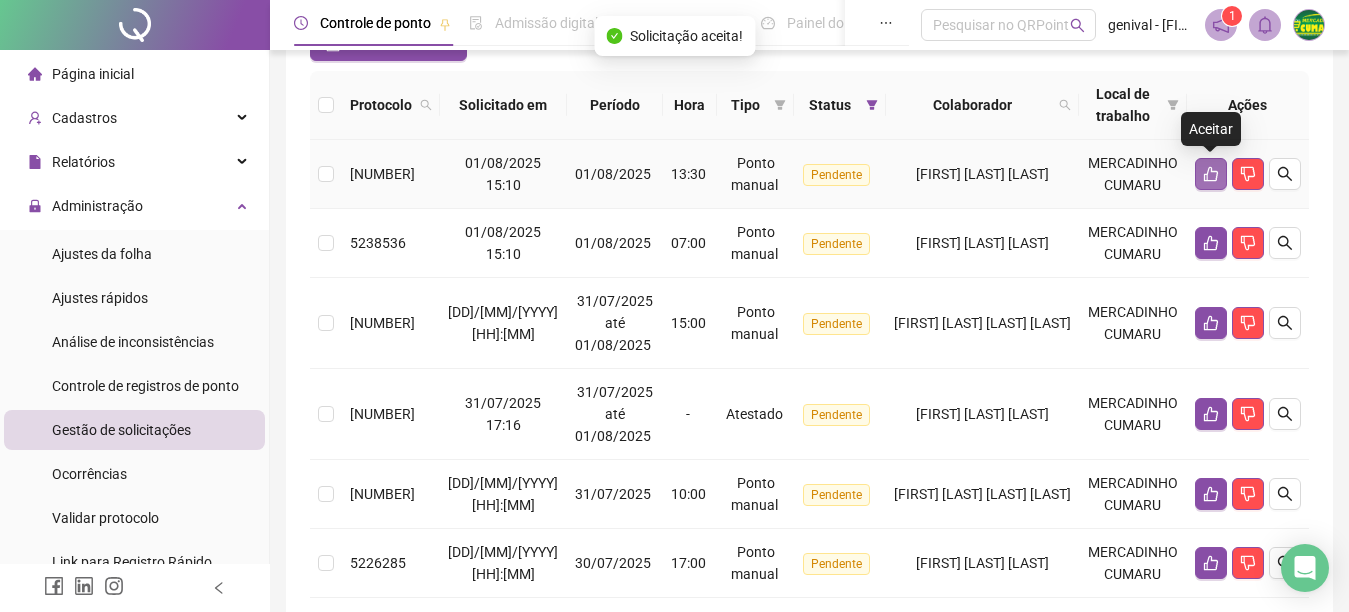 click 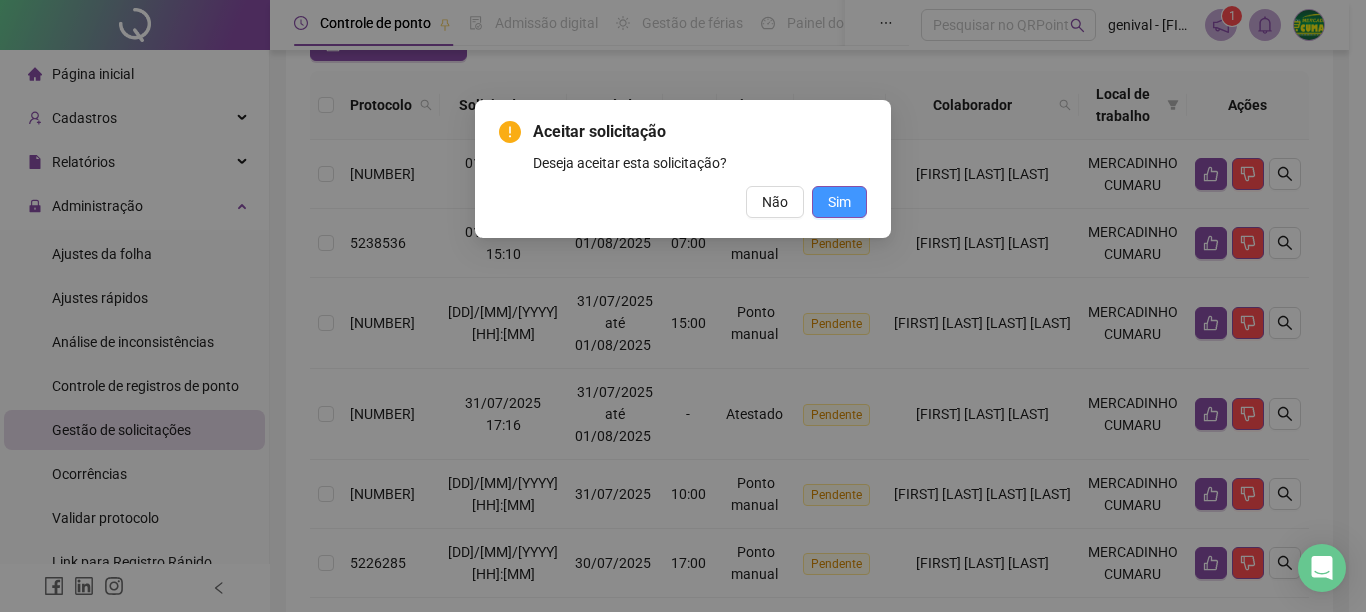 click on "Sim" at bounding box center [839, 202] 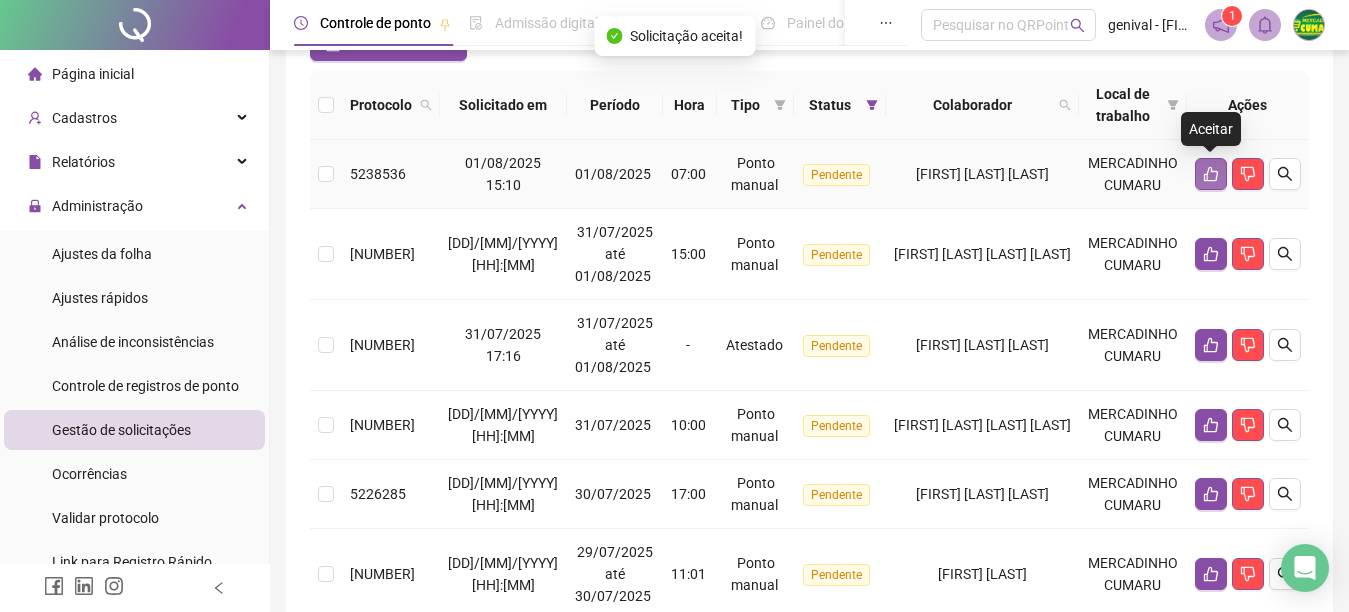 click at bounding box center [1211, 174] 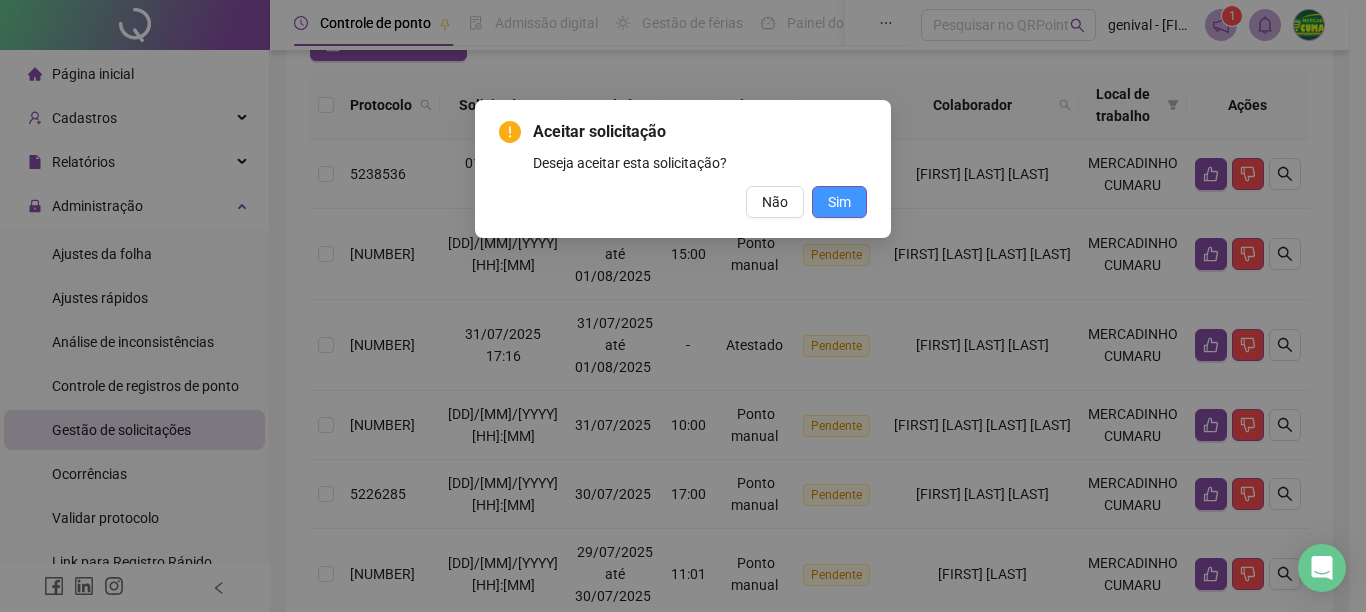click on "Sim" at bounding box center (839, 202) 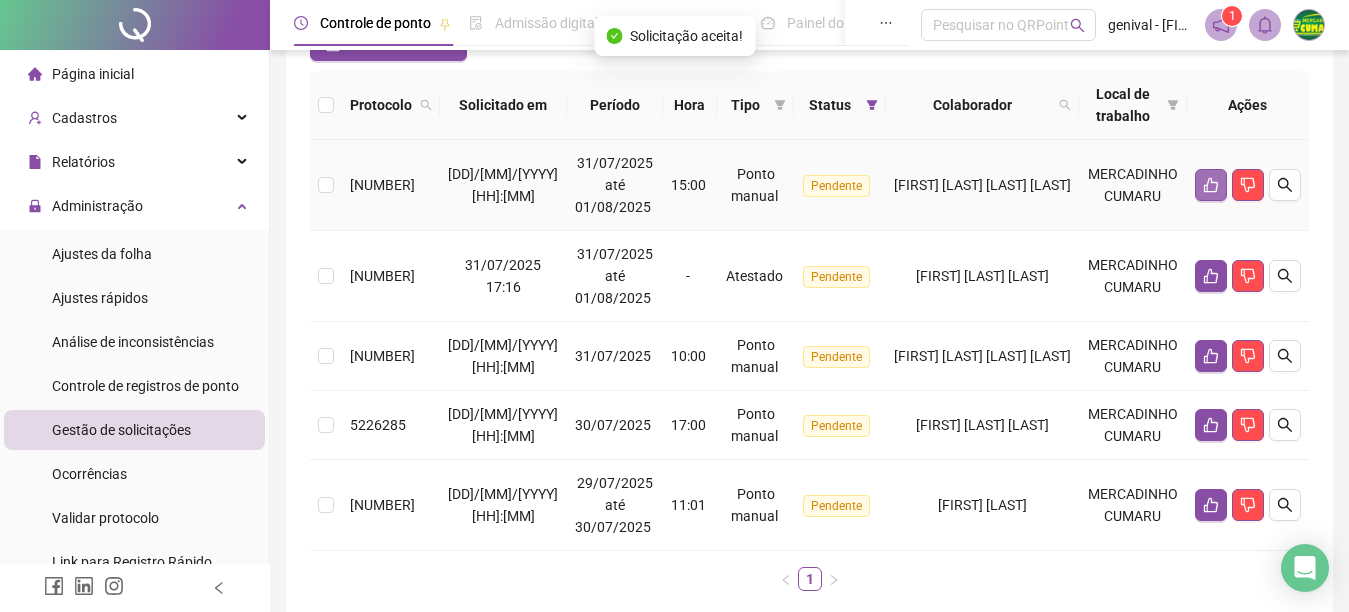 click at bounding box center [1211, 185] 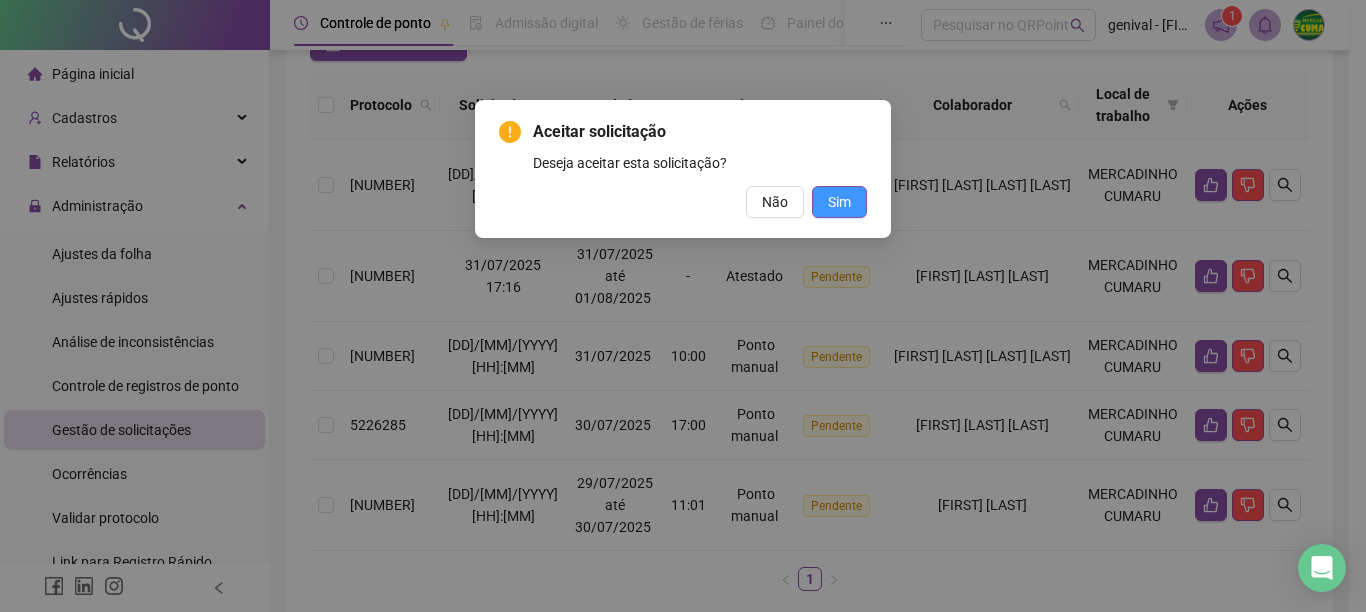click on "Sim" at bounding box center (839, 202) 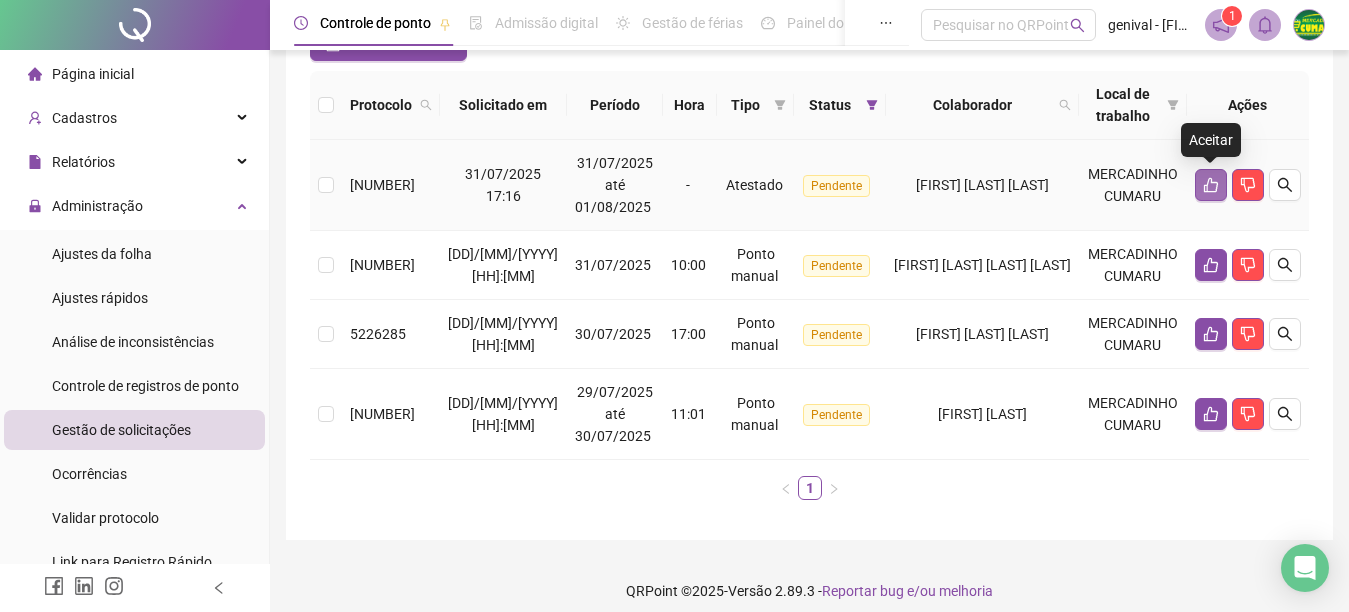 click 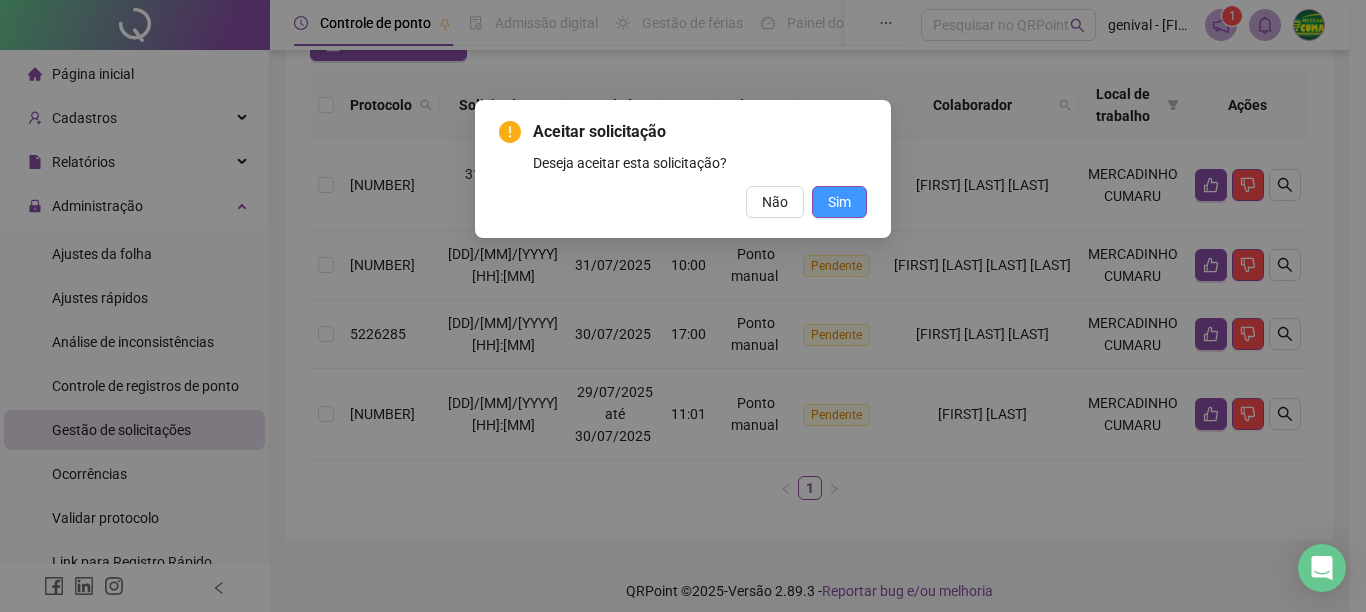 click on "Sim" at bounding box center [839, 202] 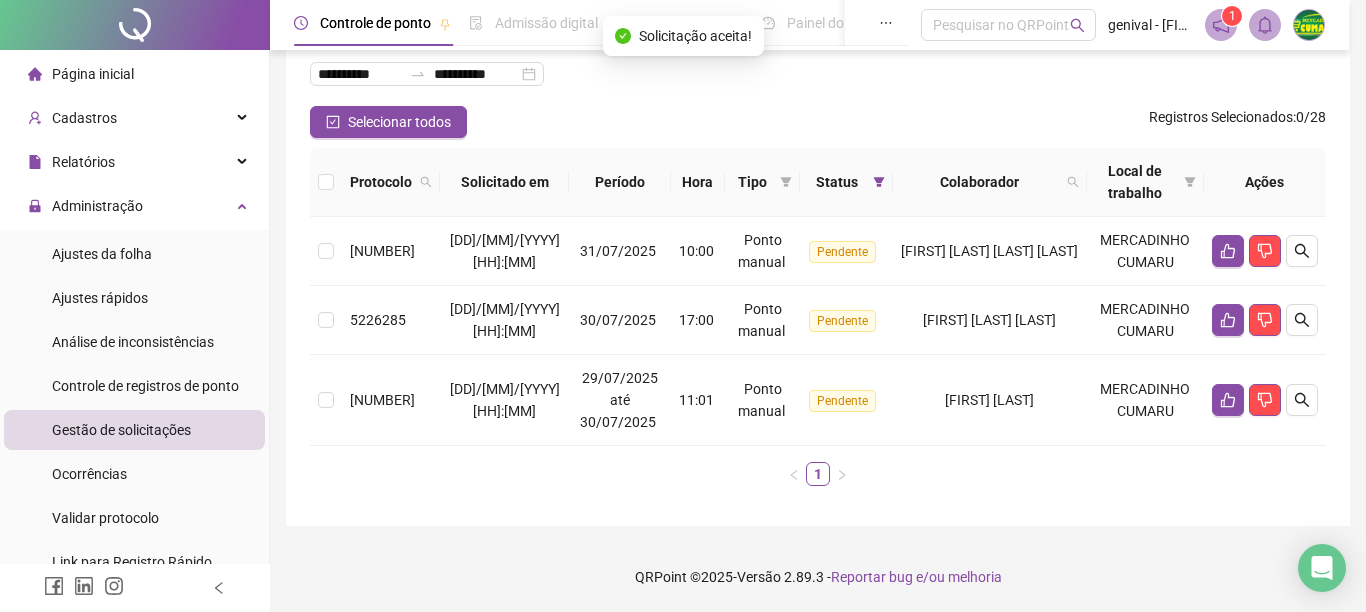 scroll, scrollTop: 126, scrollLeft: 0, axis: vertical 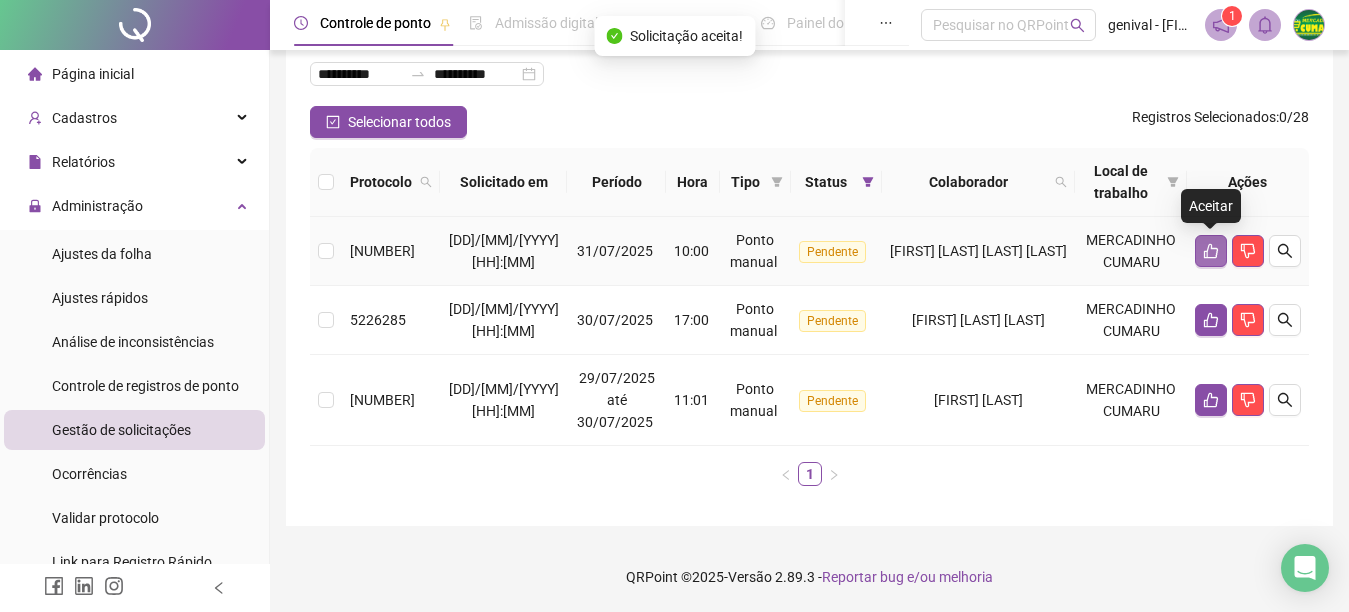 click 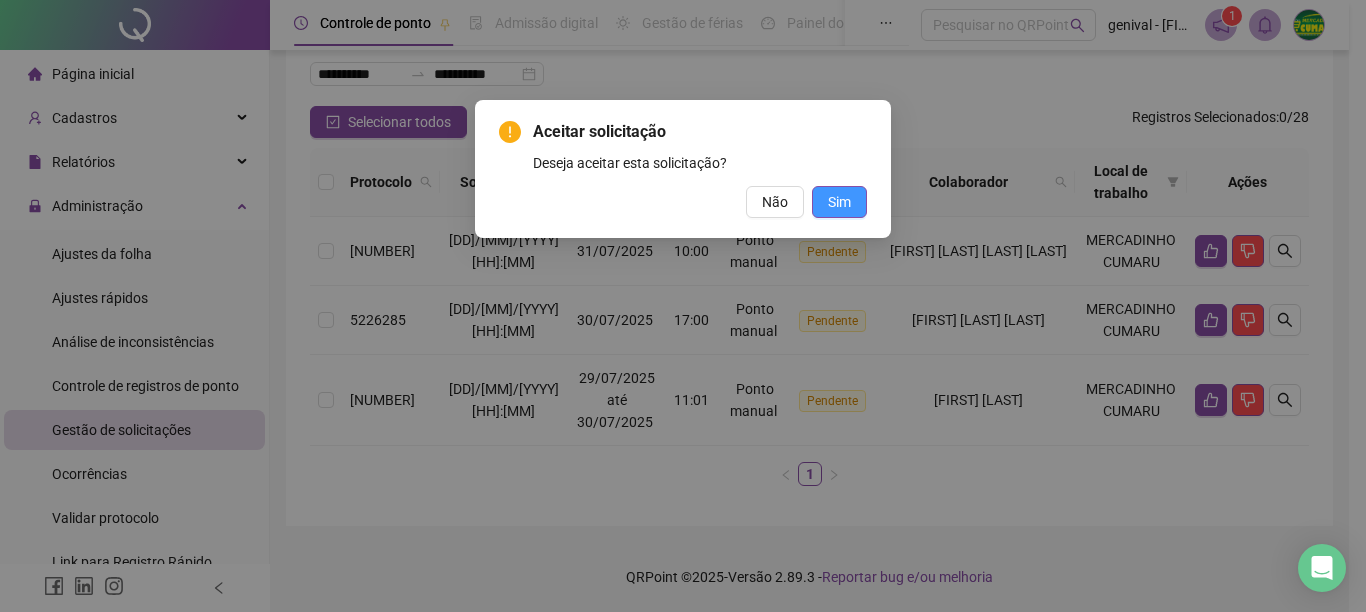 click on "Aceitar solicitação Deseja aceitar esta solicitação? Não Sim" at bounding box center (683, 169) 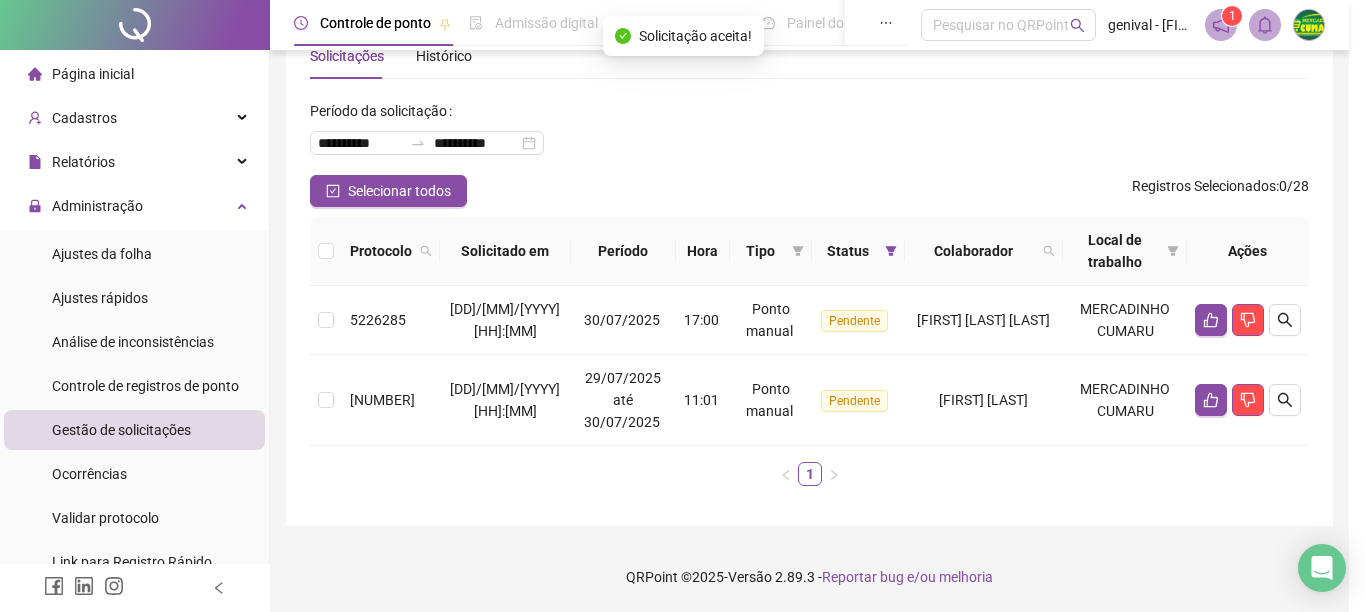 scroll, scrollTop: 57, scrollLeft: 0, axis: vertical 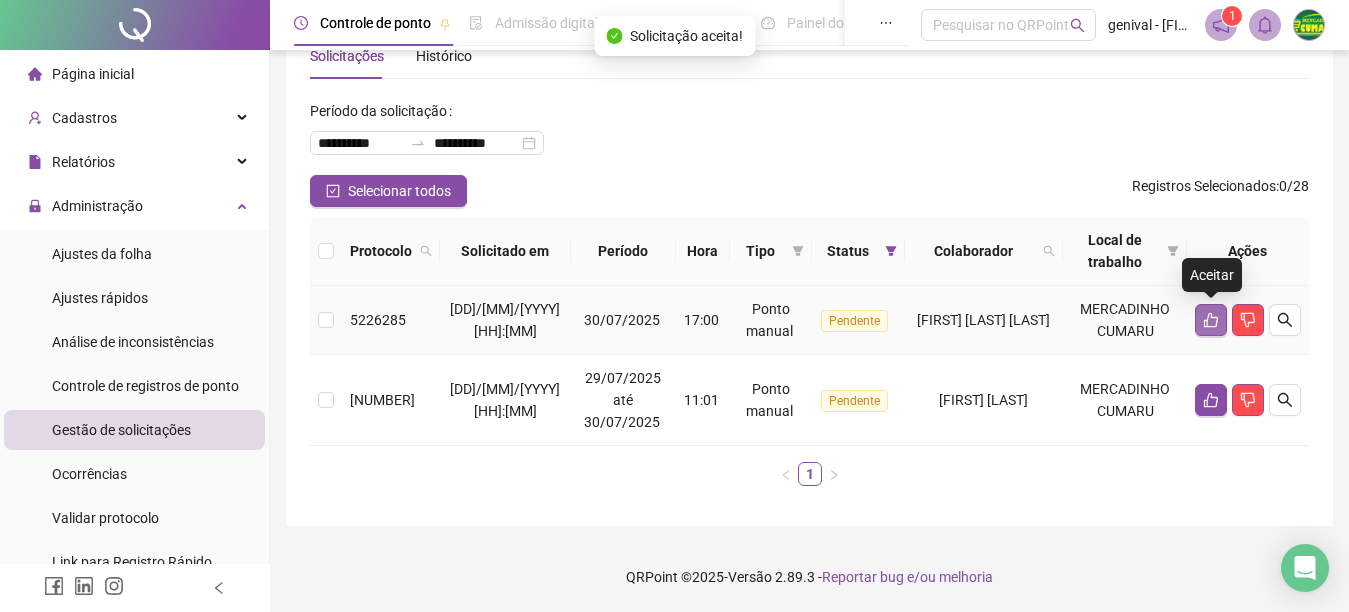 click 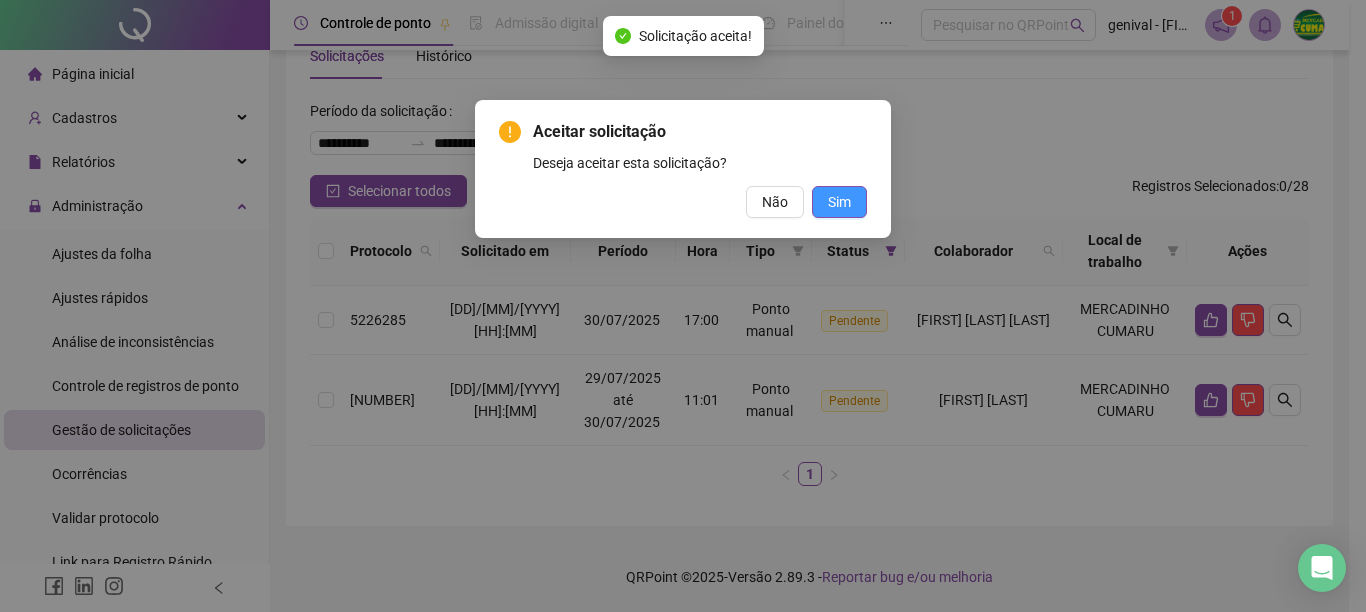 click on "Sim" at bounding box center (839, 202) 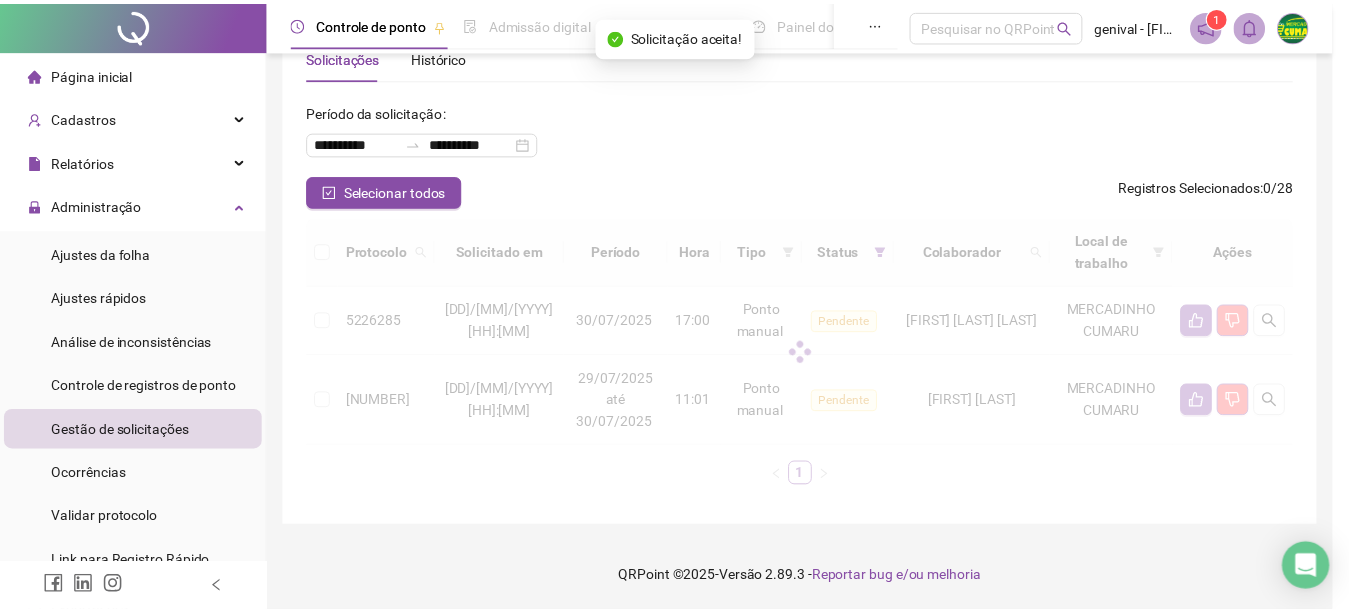 scroll, scrollTop: 0, scrollLeft: 0, axis: both 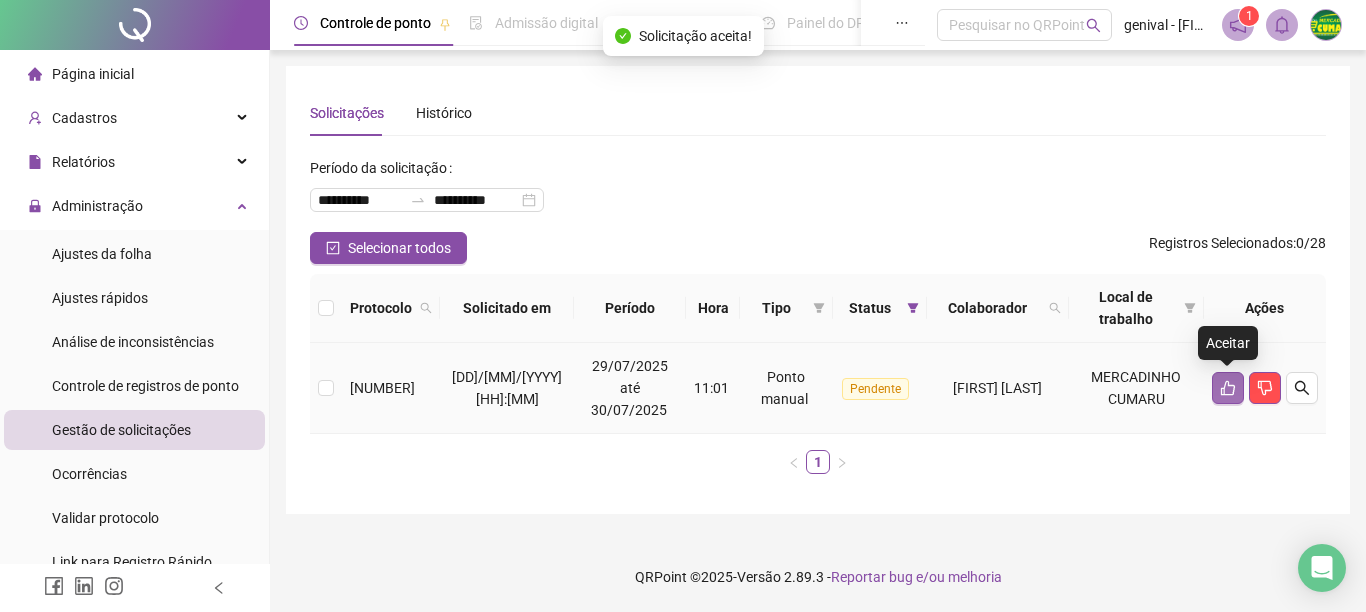 click 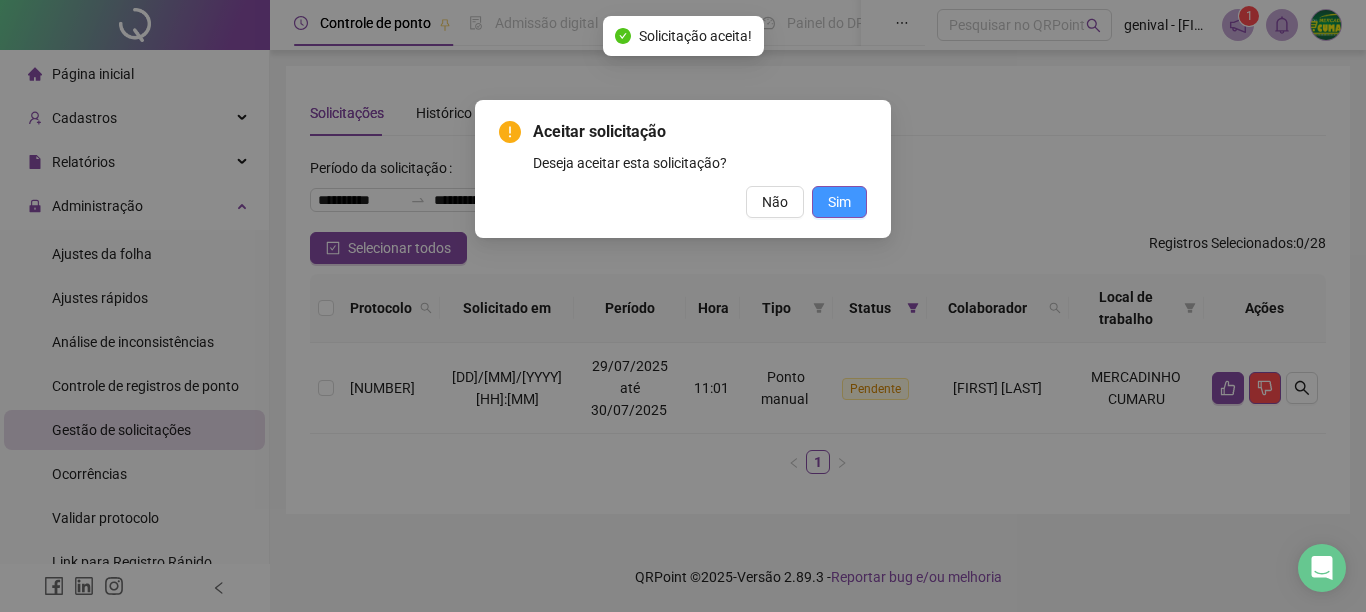 click on "Sim" at bounding box center (839, 202) 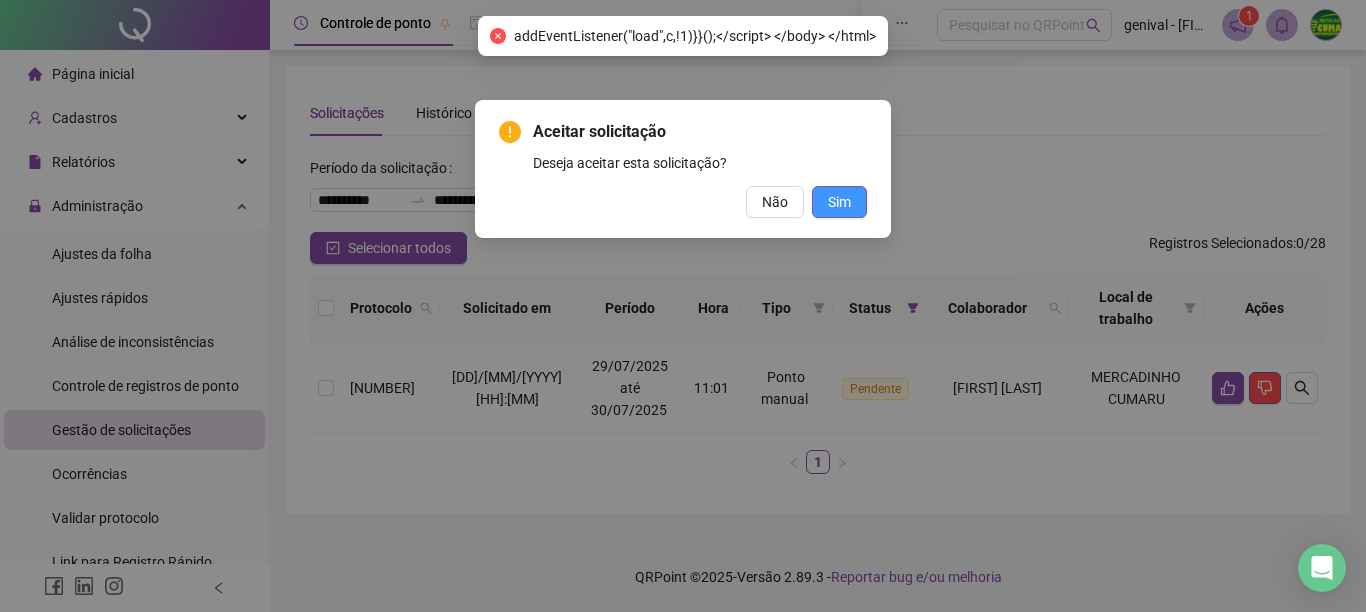 click on "Sim" at bounding box center (839, 202) 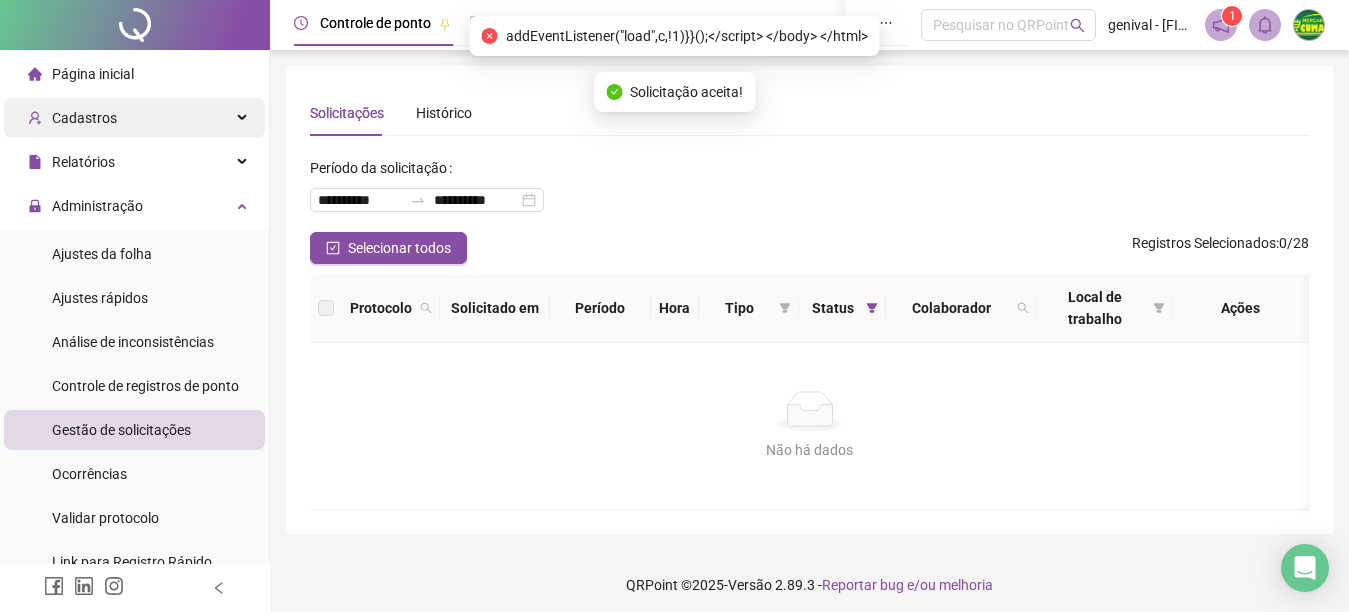 click on "Cadastros" at bounding box center [72, 118] 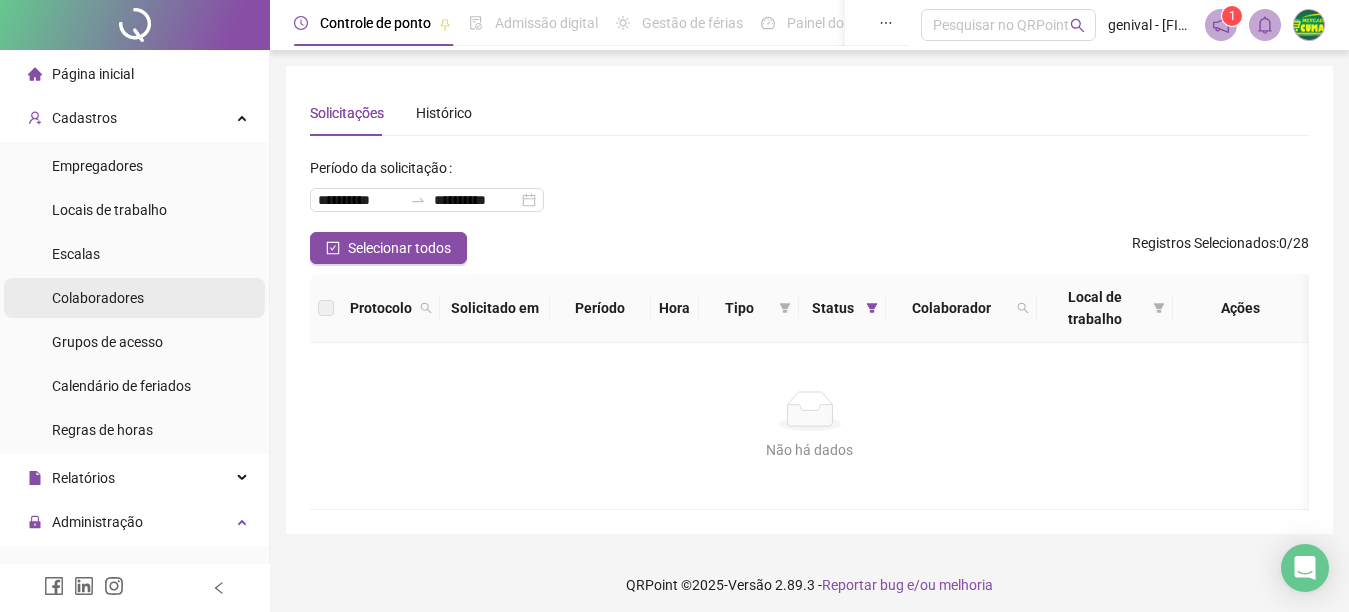 click on "Colaboradores" at bounding box center [98, 298] 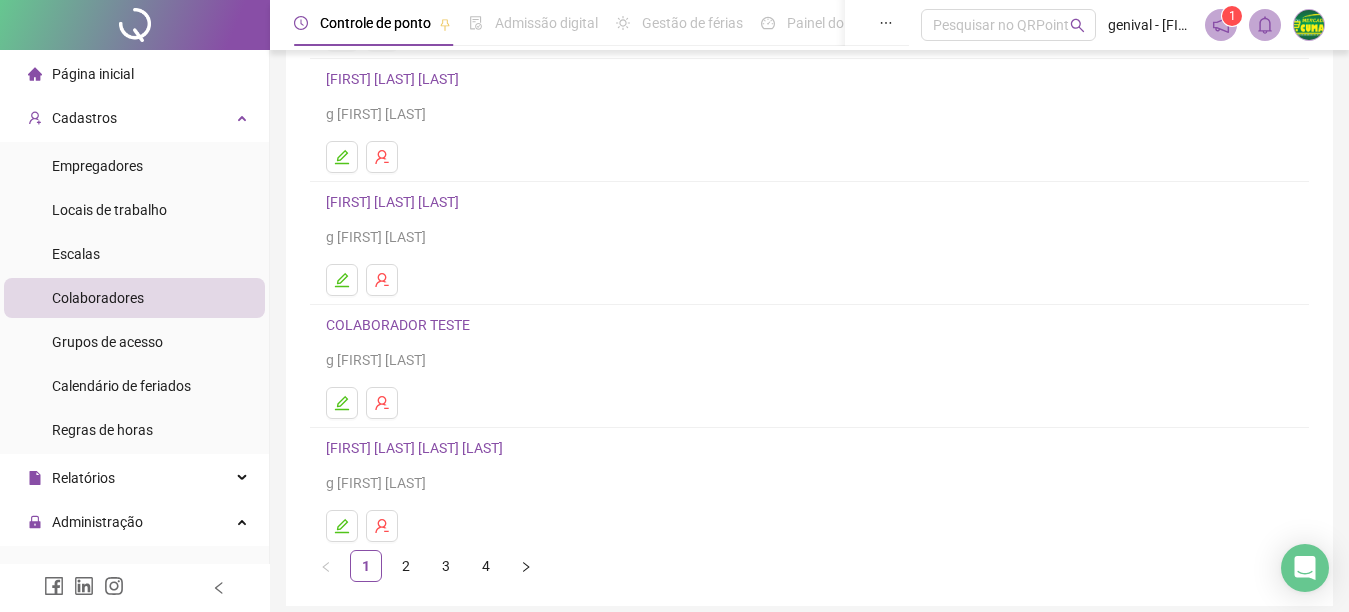 scroll, scrollTop: 355, scrollLeft: 0, axis: vertical 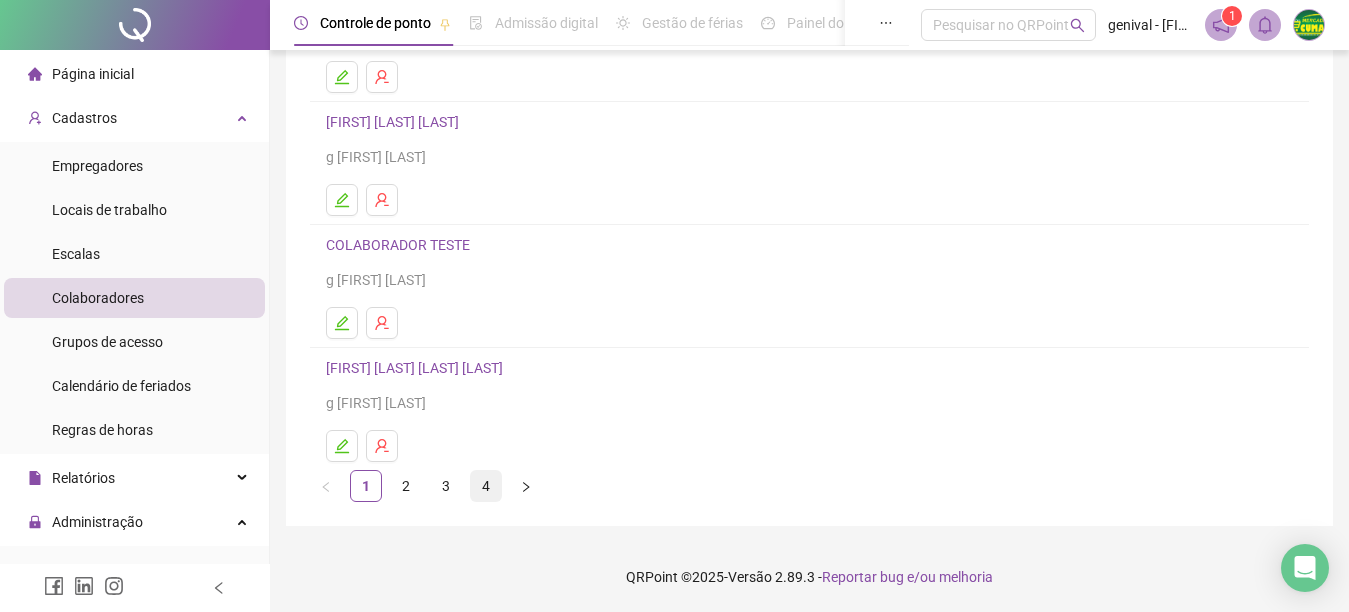 click on "4" at bounding box center (486, 486) 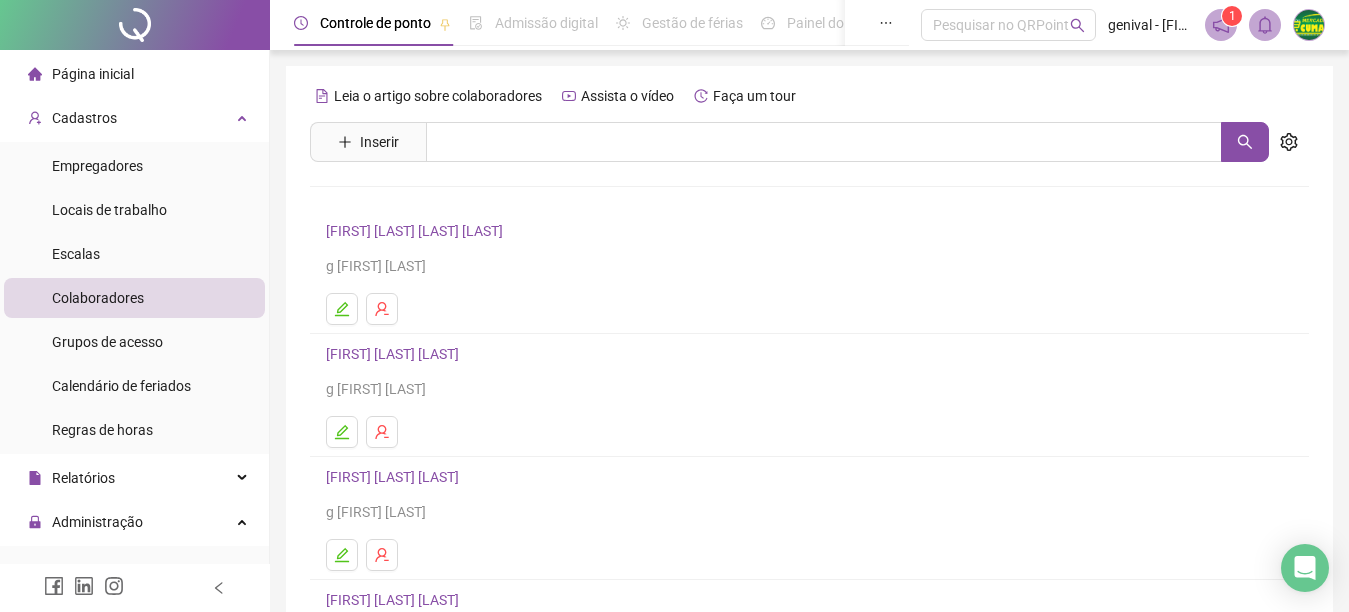 click on "[FIRST] [LAST] [LAST]" at bounding box center [395, 477] 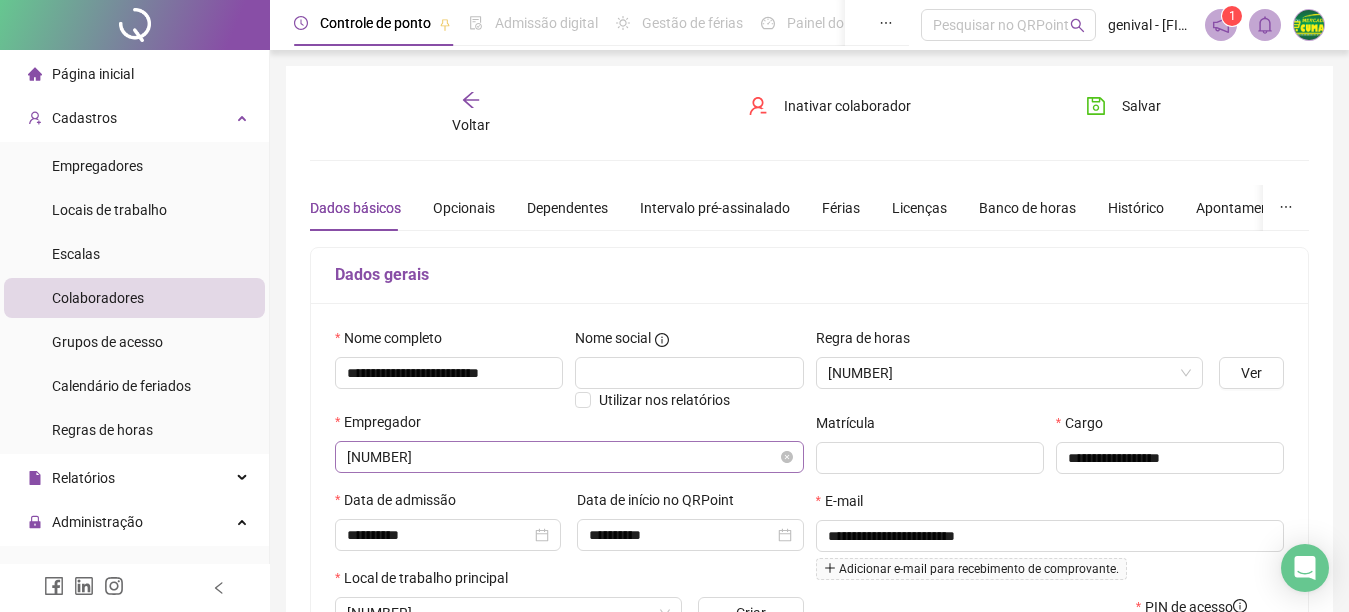type on "********" 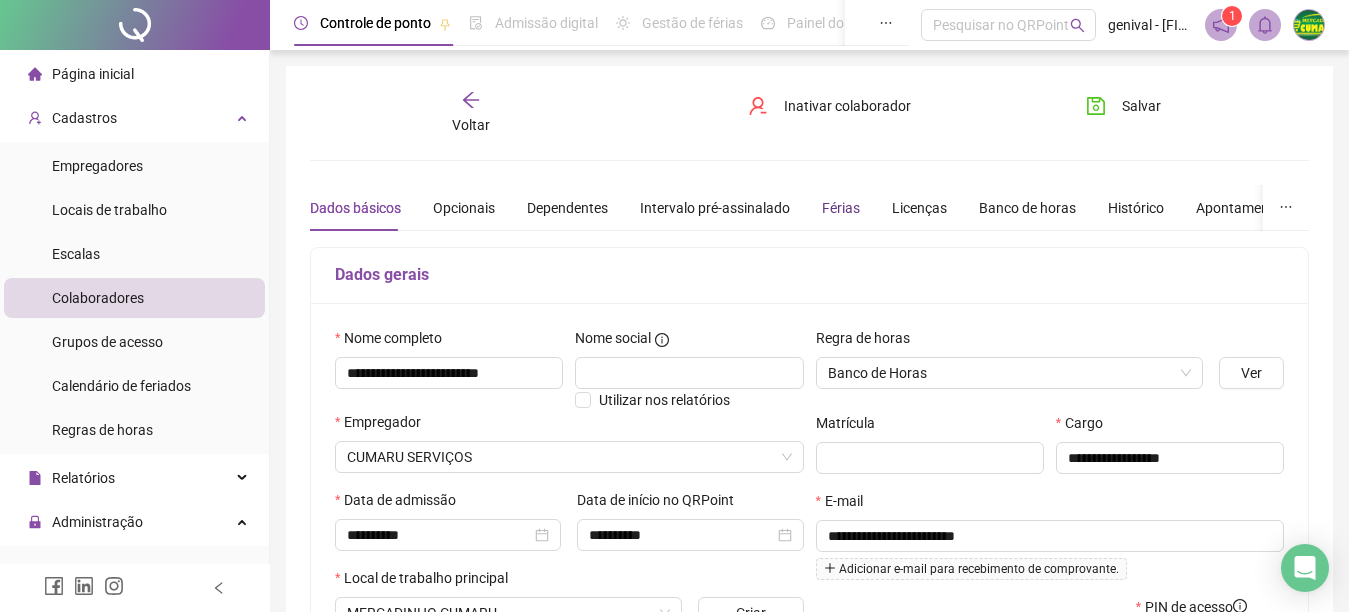 click on "Férias" at bounding box center [841, 208] 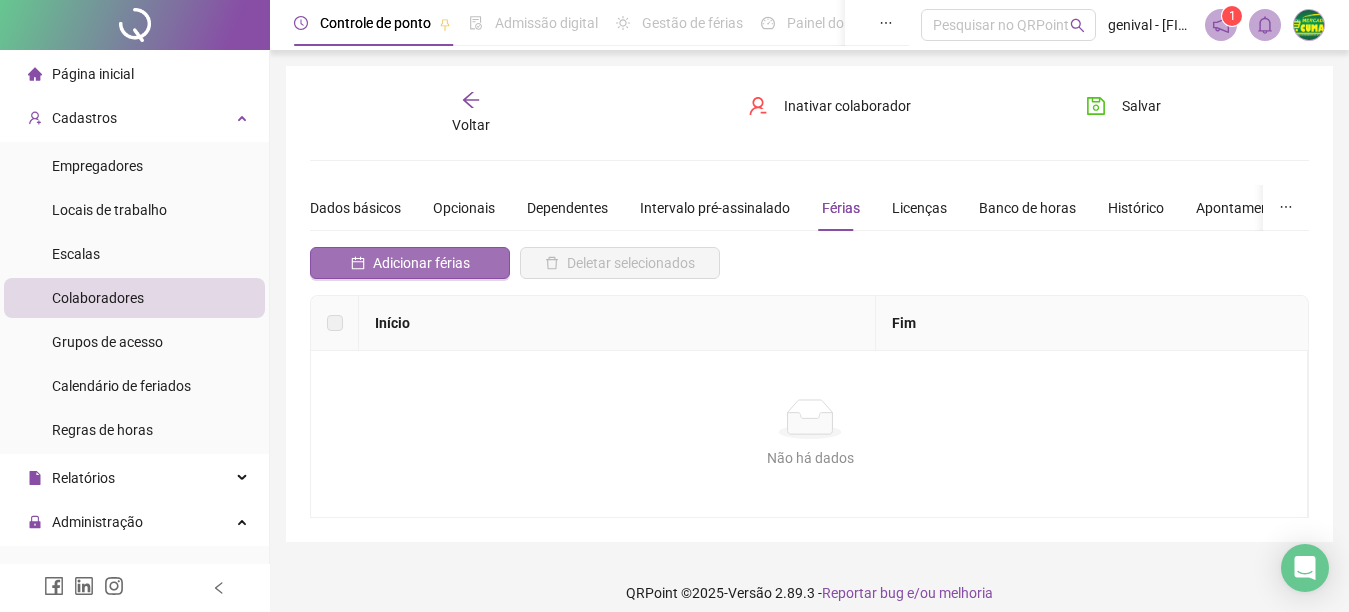 click on "Adicionar férias" at bounding box center [421, 263] 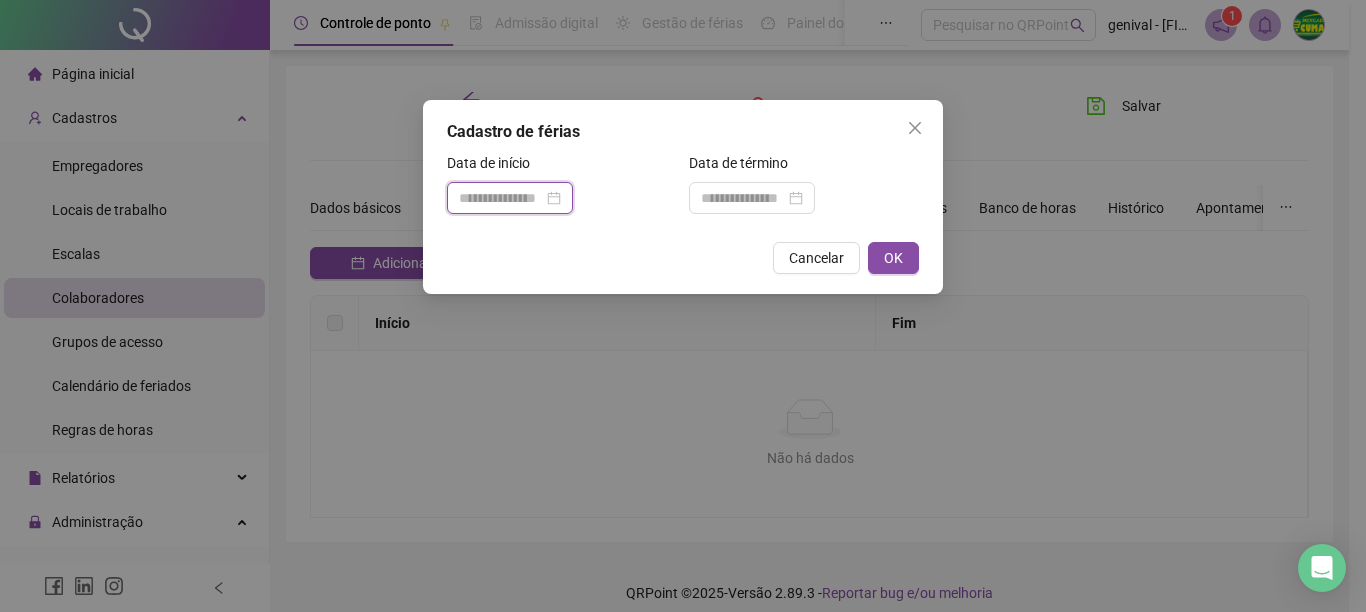 click at bounding box center [510, 198] 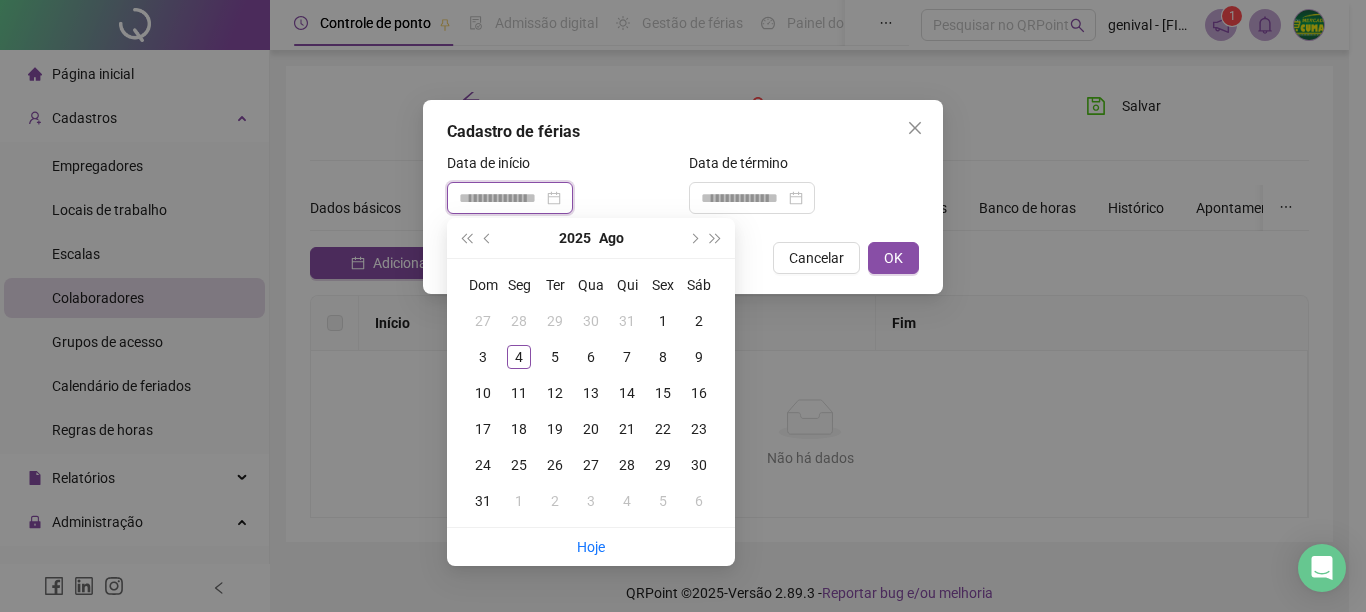 click at bounding box center (510, 198) 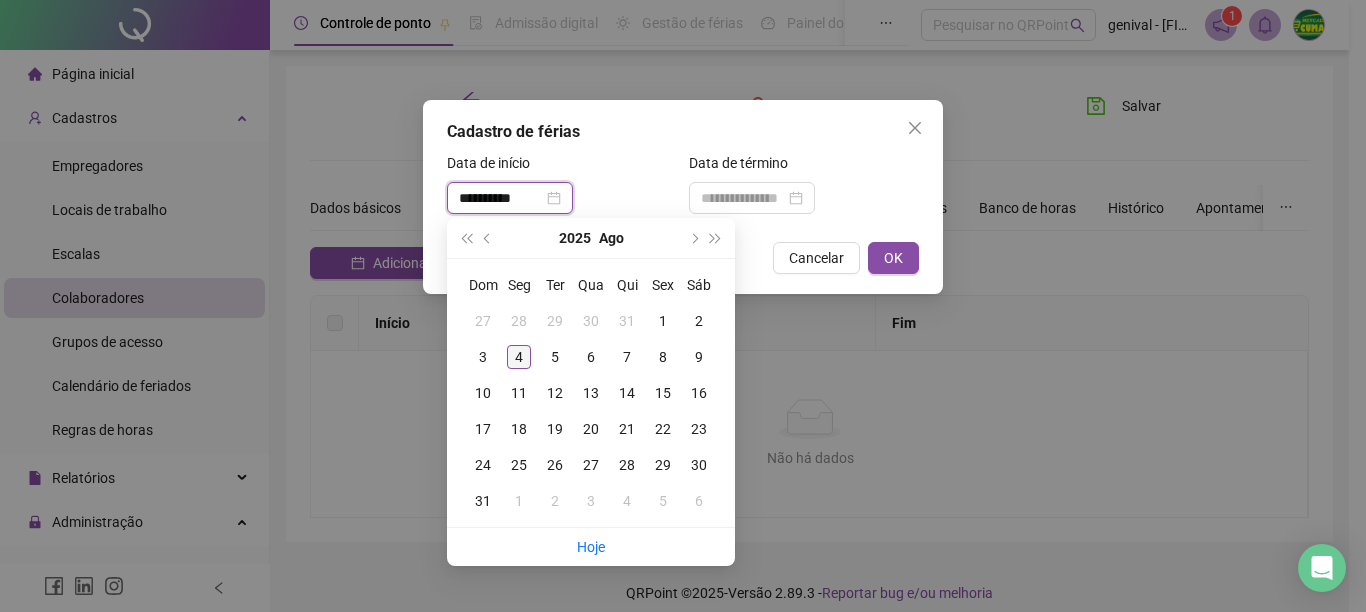 type on "**********" 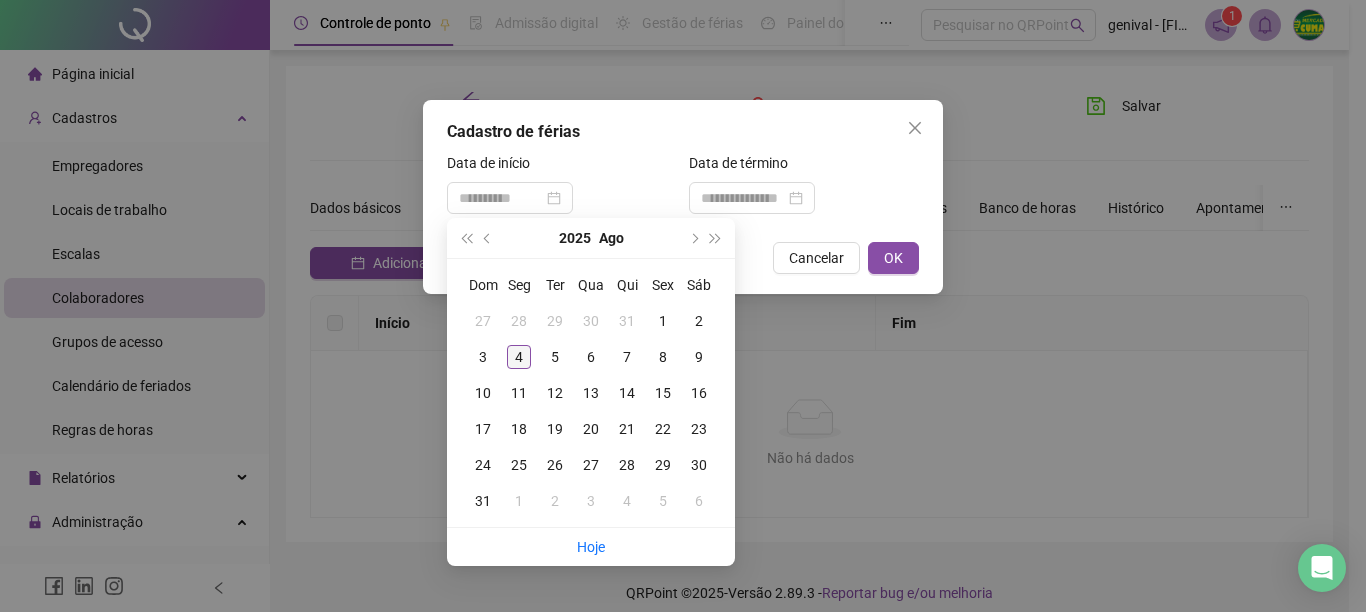 click on "4" at bounding box center (519, 357) 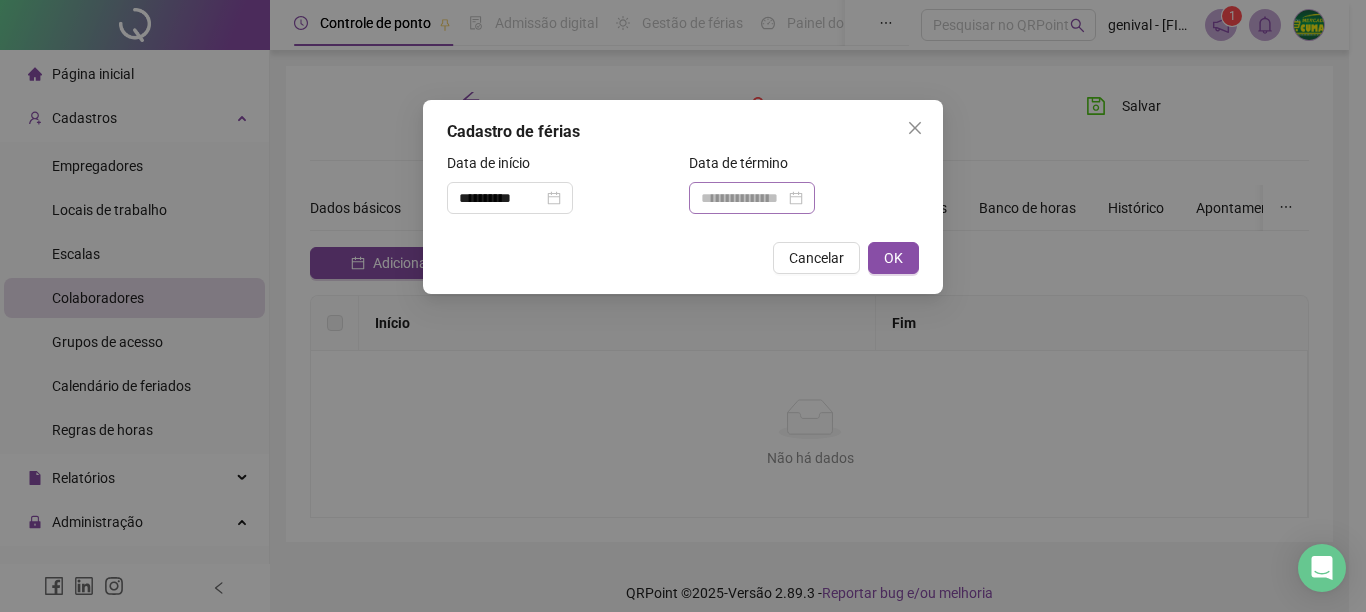 click at bounding box center [752, 198] 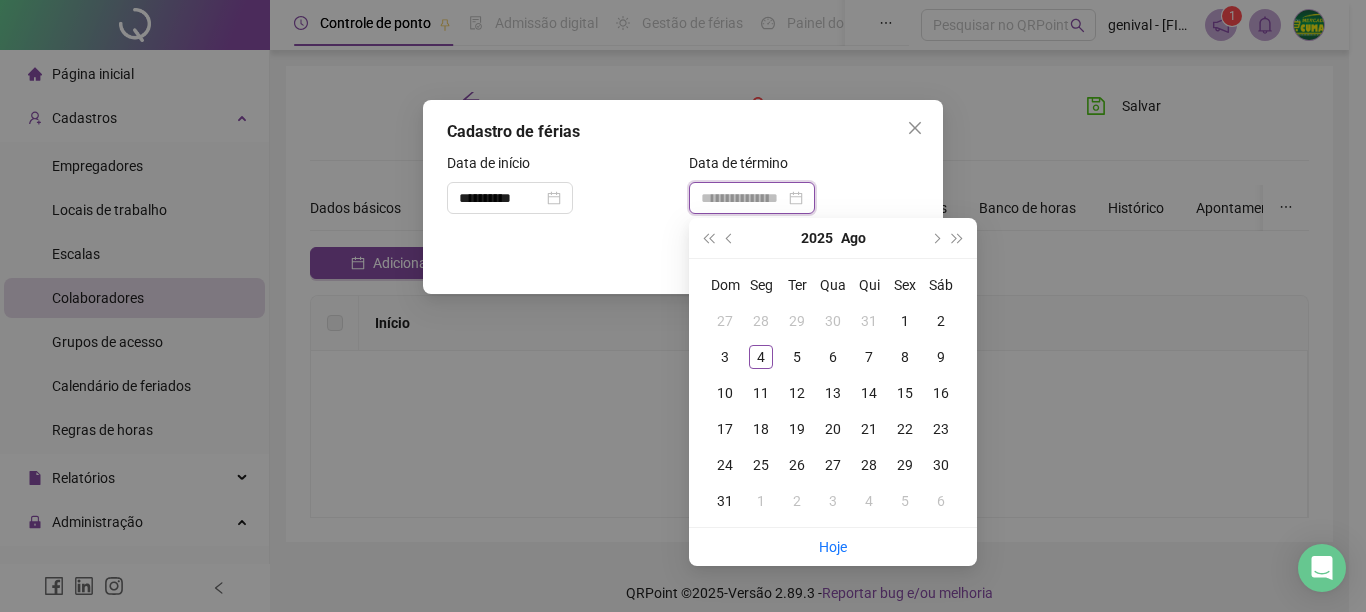 click at bounding box center (752, 198) 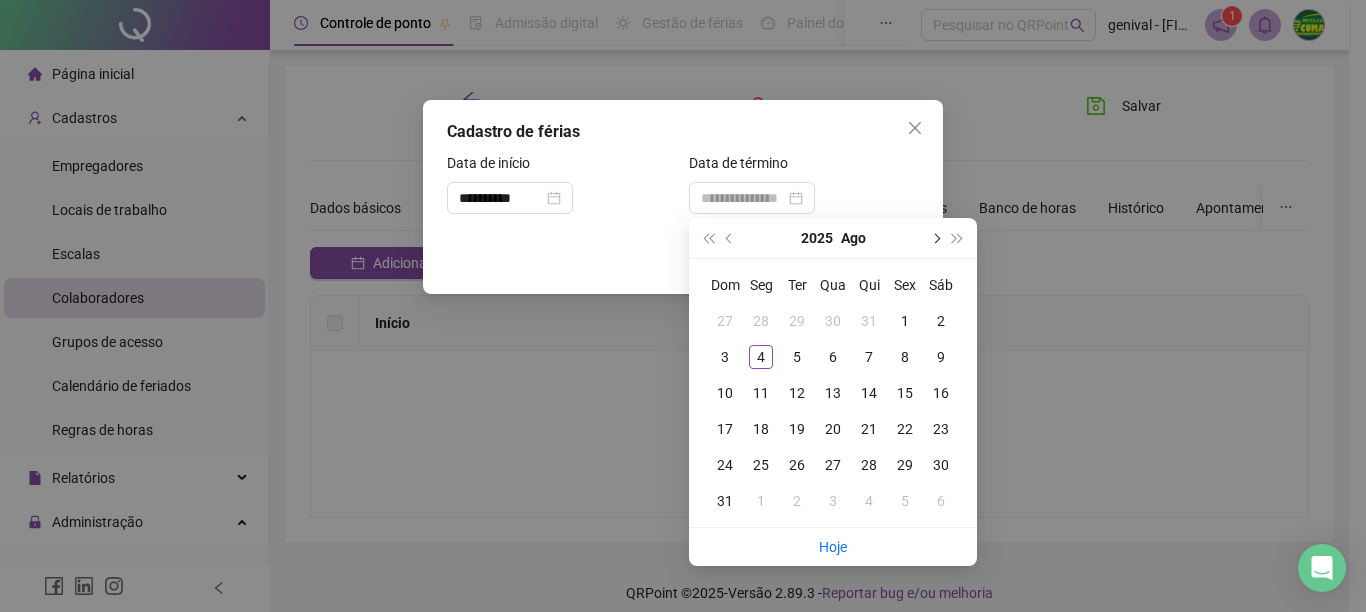click at bounding box center (935, 238) 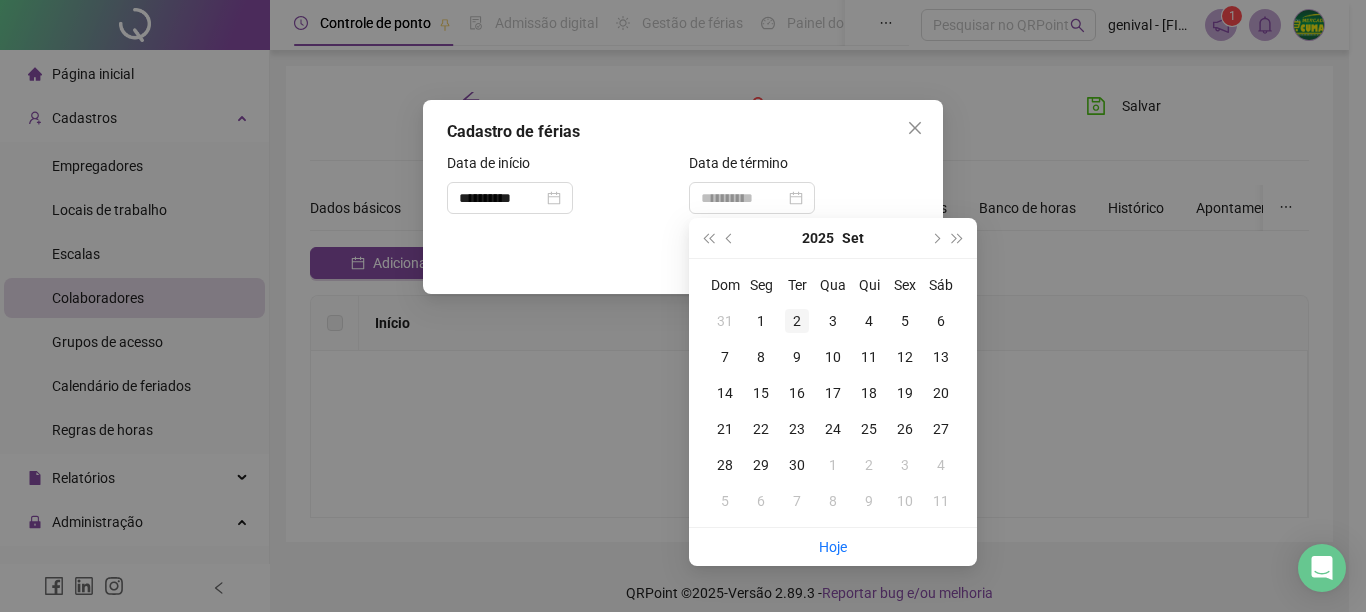 type on "**********" 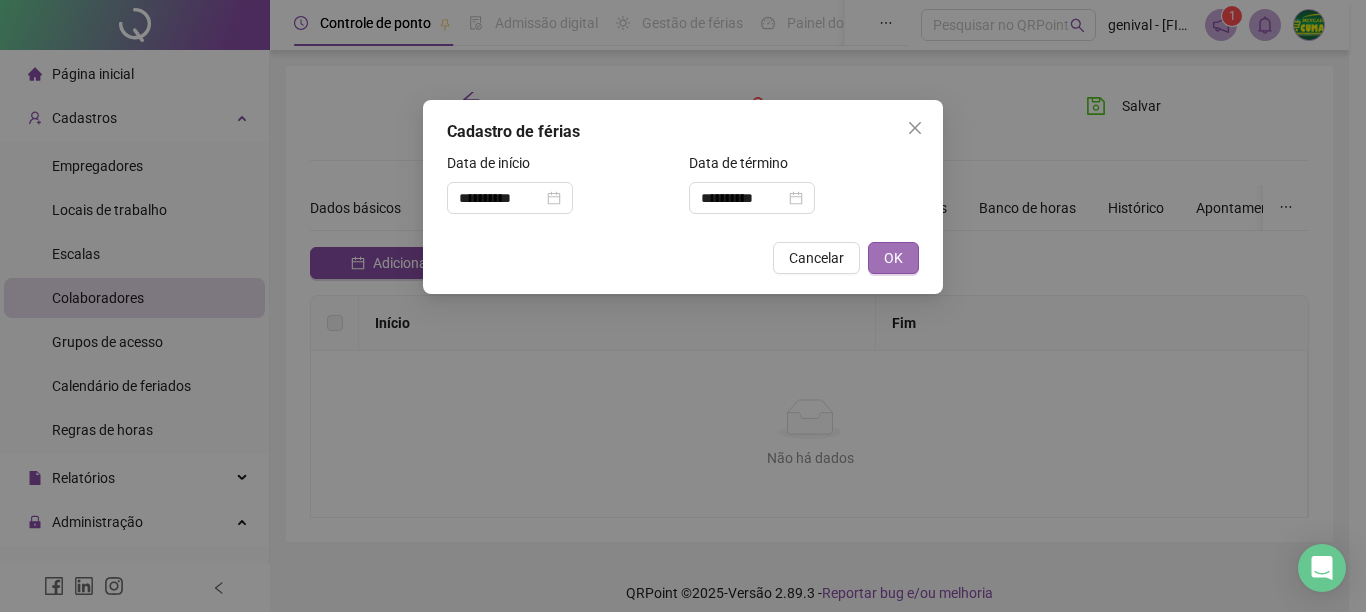 click on "OK" at bounding box center (893, 258) 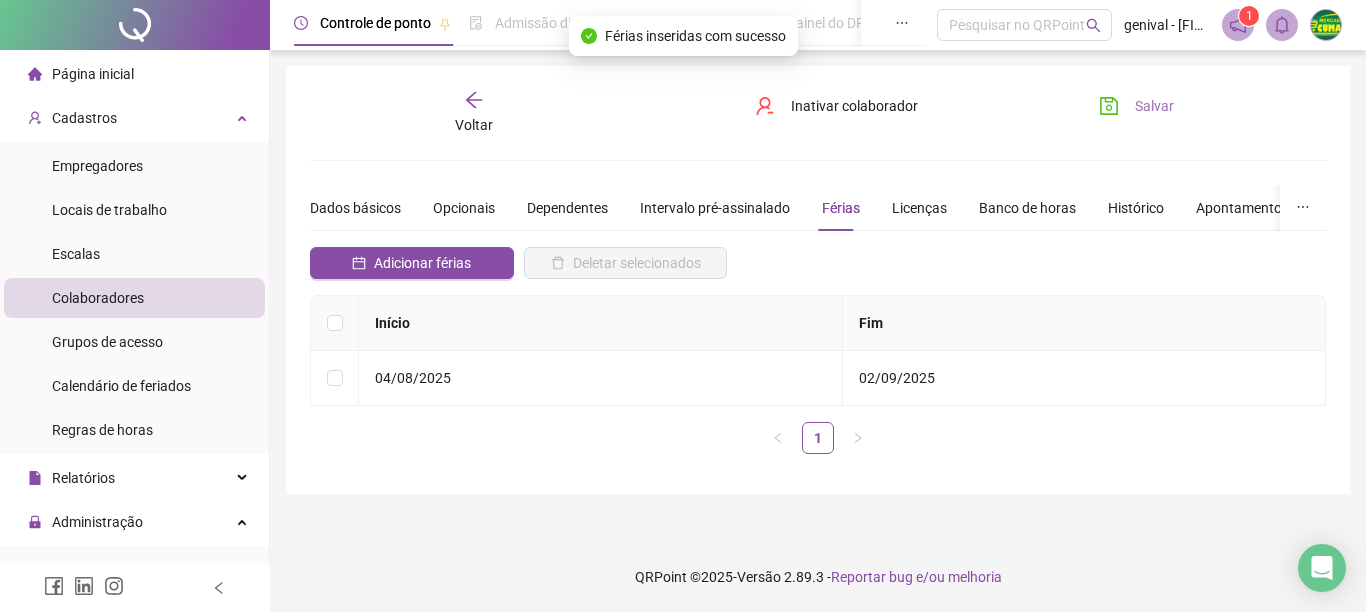 click on "Salvar" at bounding box center [1136, 106] 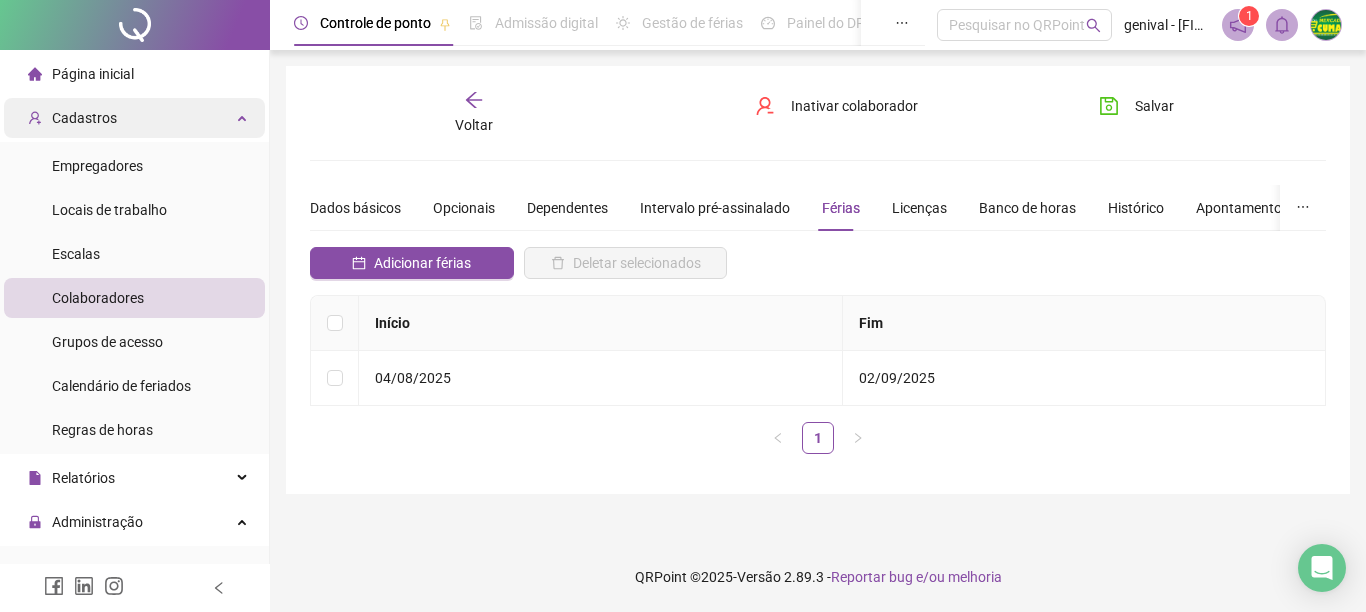 click on "Cadastros" at bounding box center (134, 118) 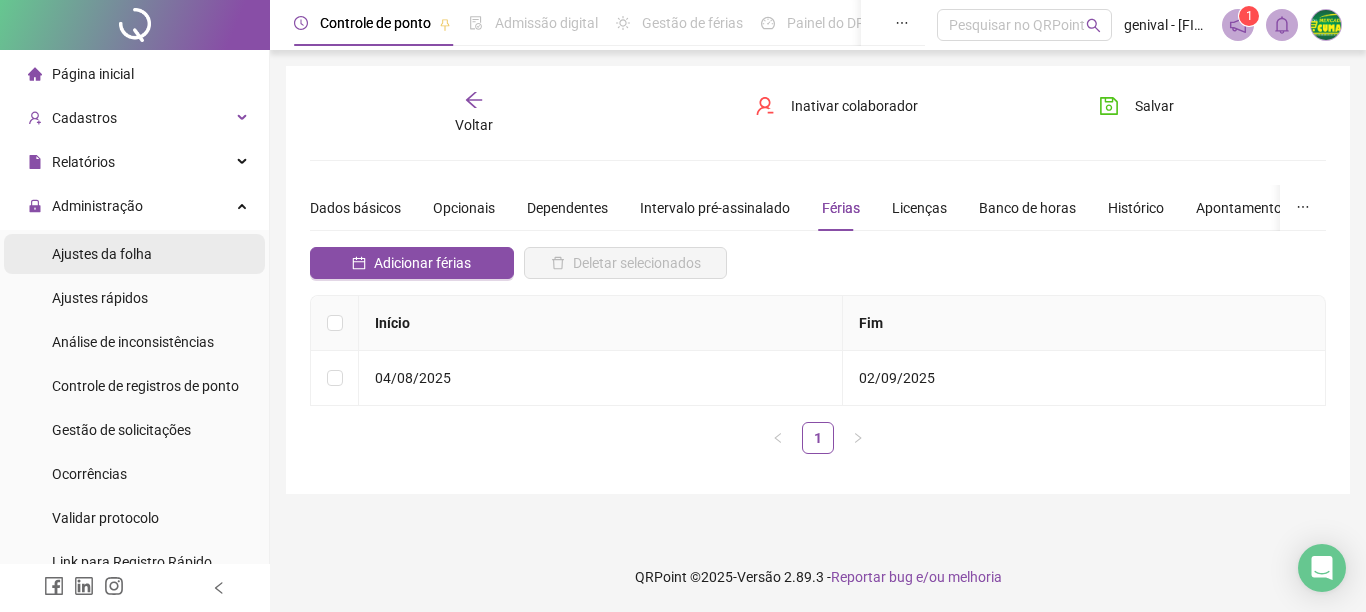 click on "Ajustes da folha" at bounding box center (102, 254) 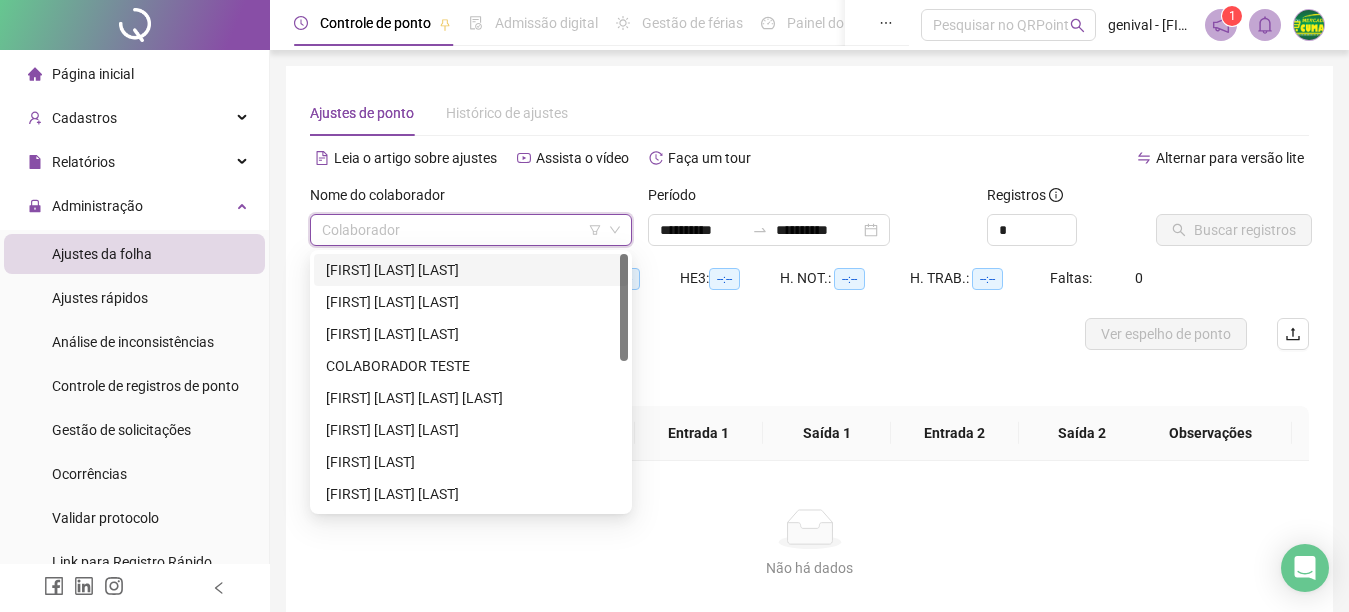 click at bounding box center [462, 230] 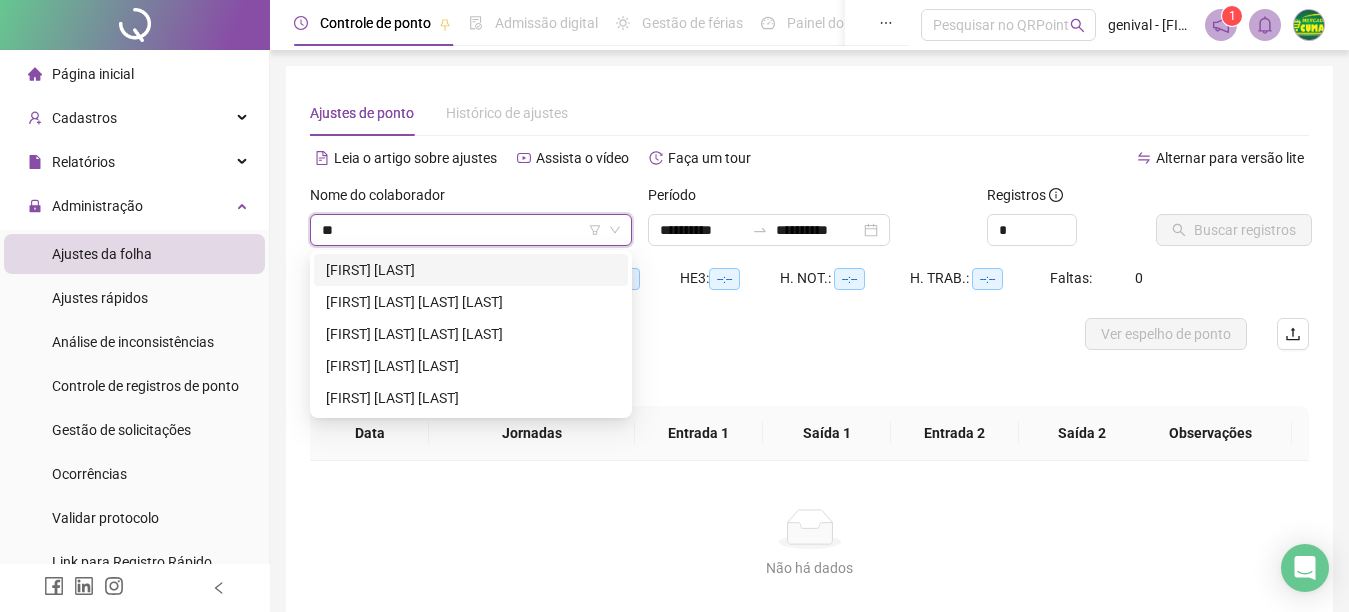 type on "***" 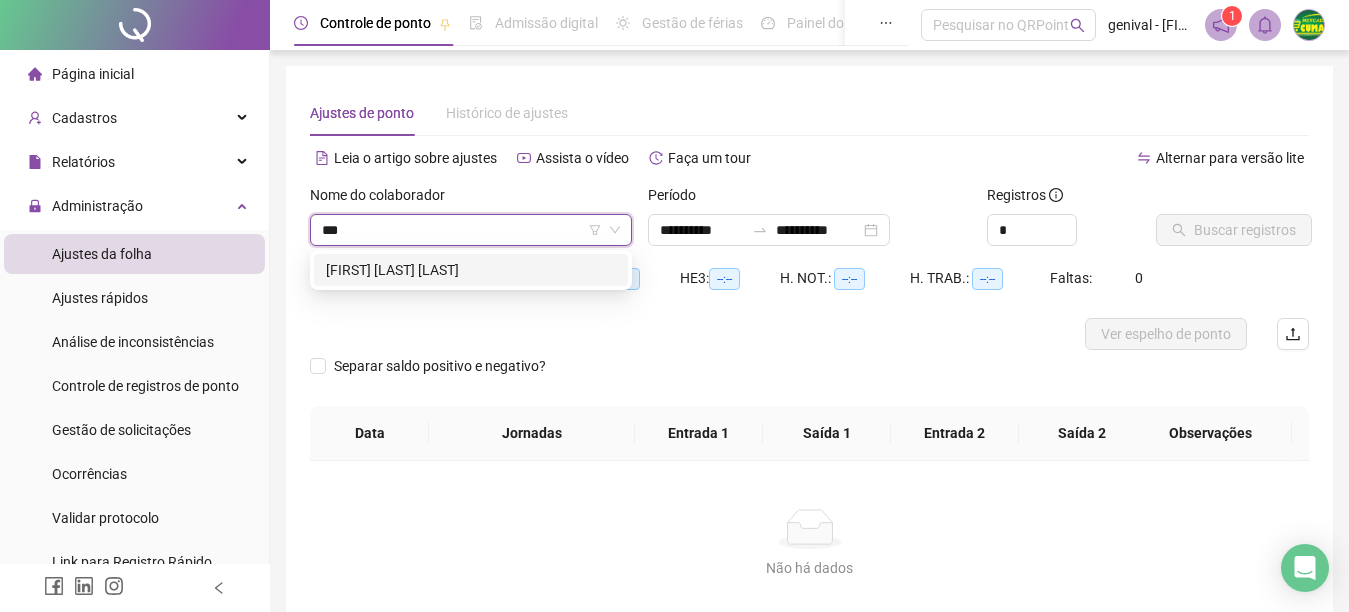 click on "[FIRST] [LAST] [LAST]" at bounding box center (471, 270) 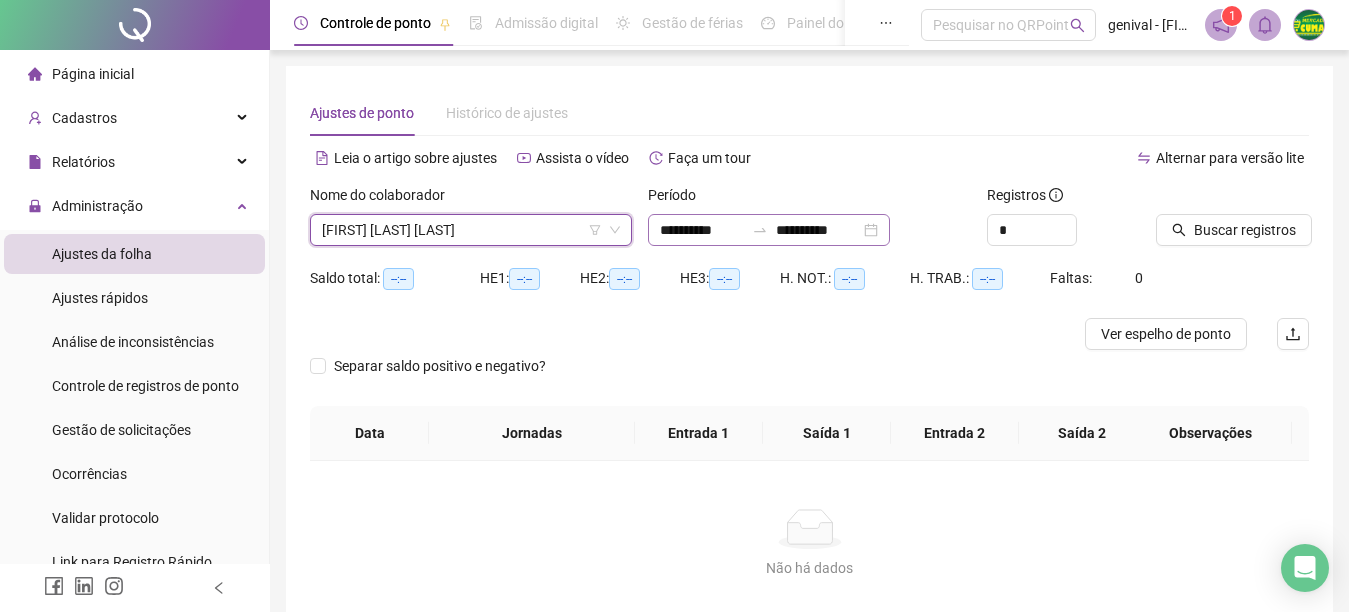 click on "**********" at bounding box center (769, 230) 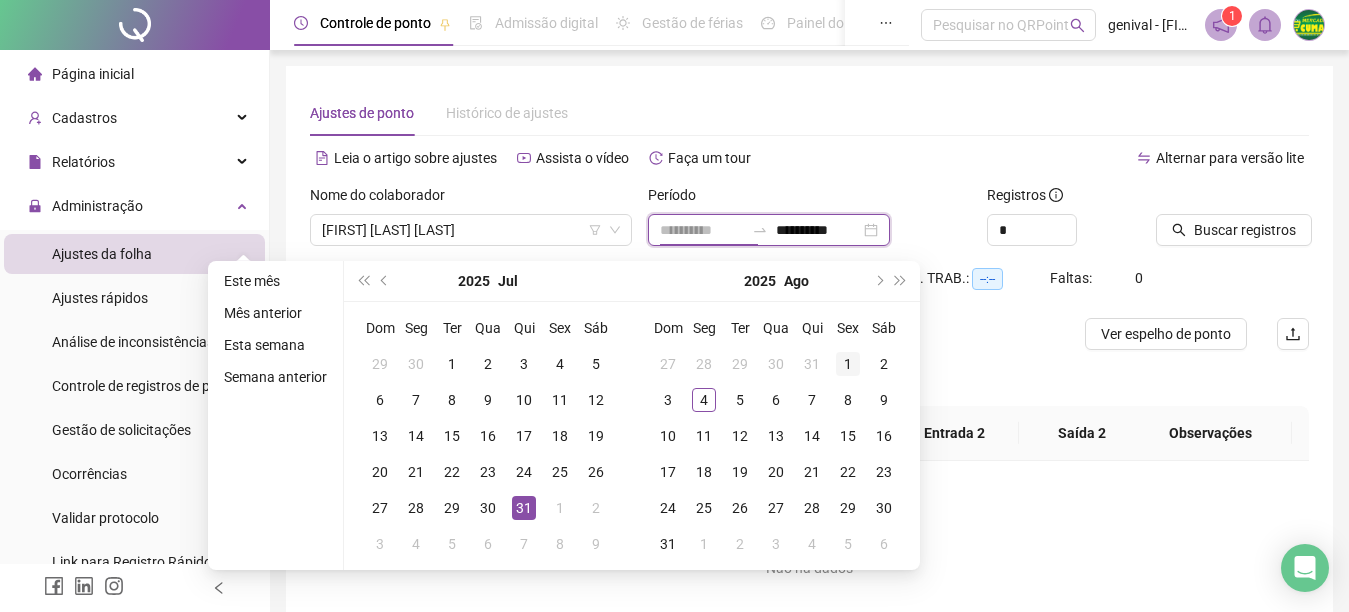 type on "**********" 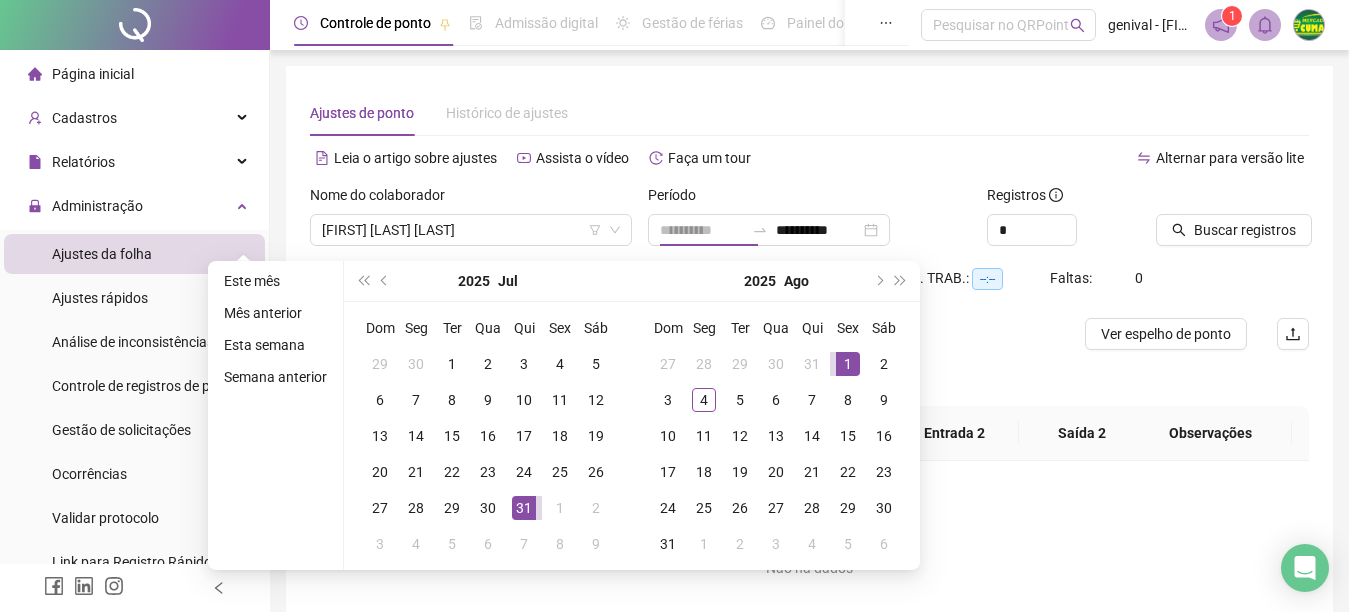 click on "1" at bounding box center (848, 364) 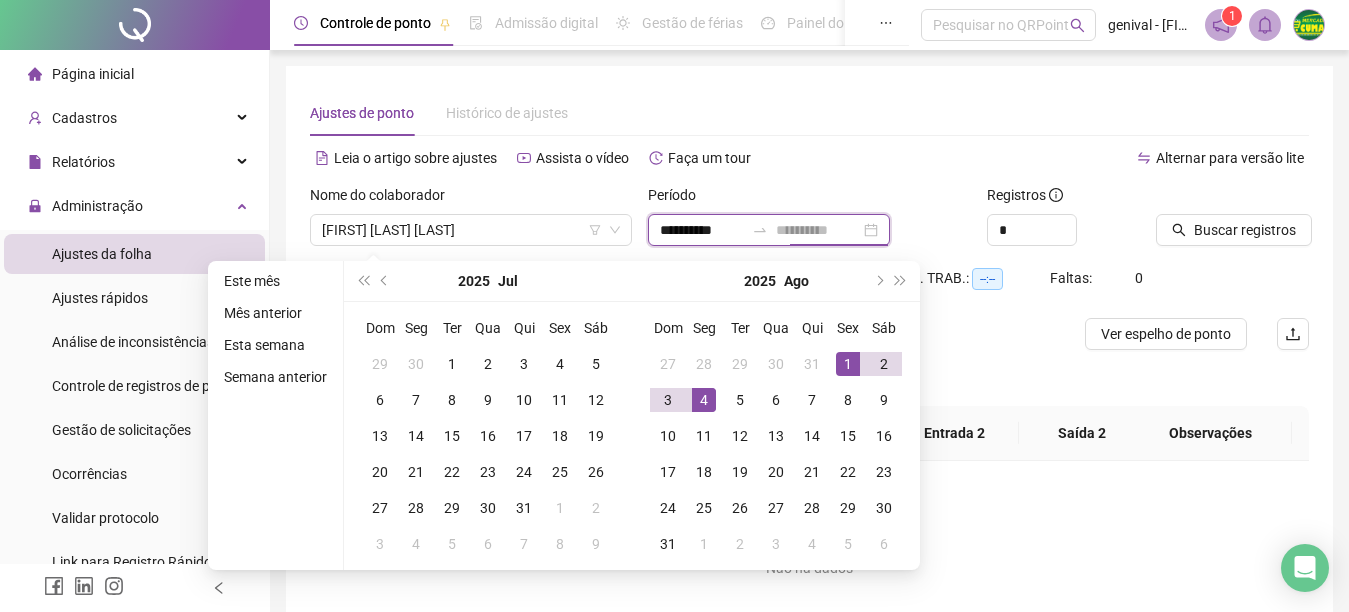 type on "**********" 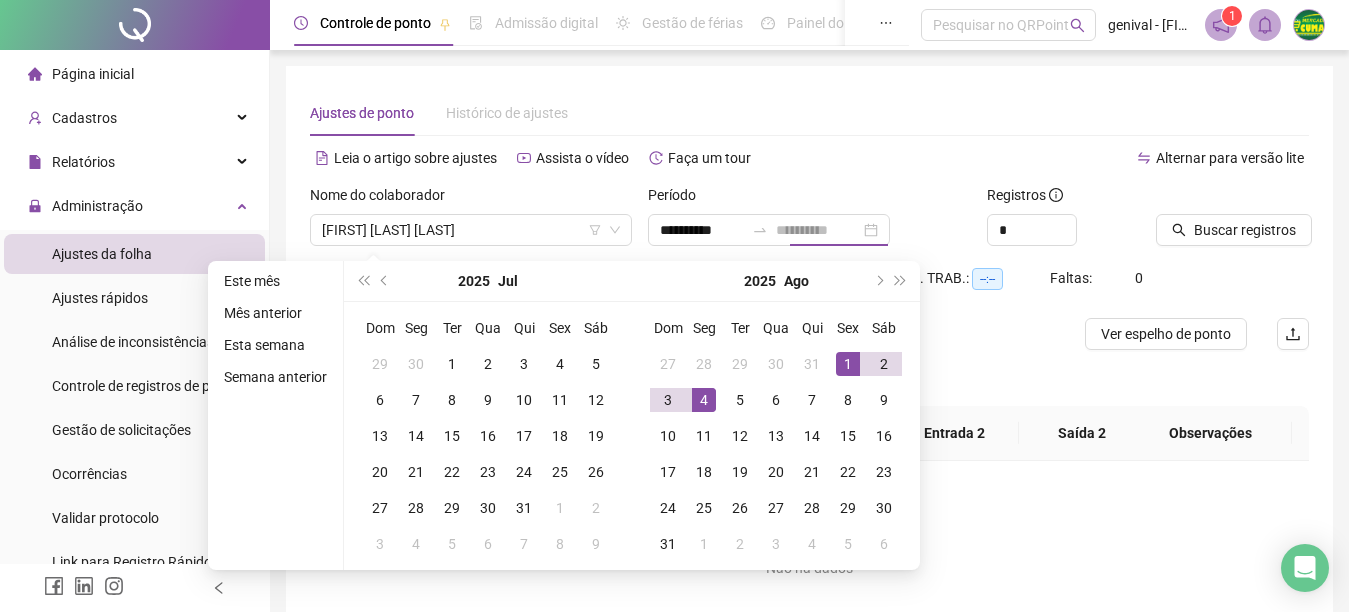 click on "4" at bounding box center (704, 400) 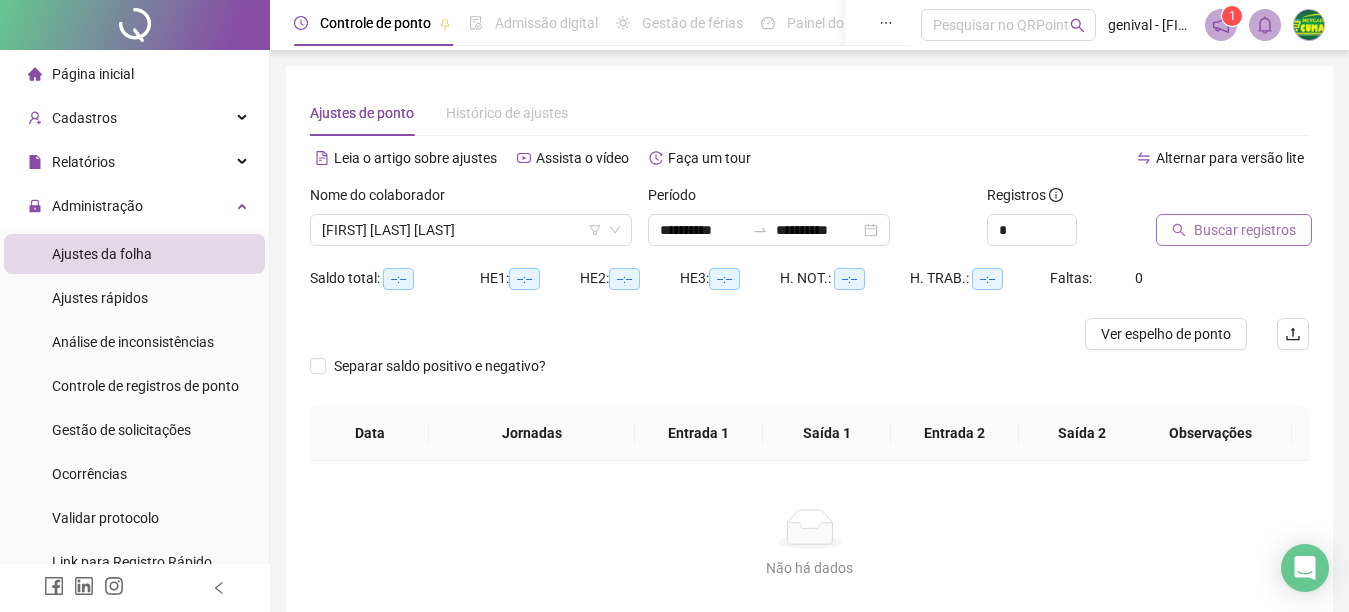click on "Buscar registros" at bounding box center [1234, 230] 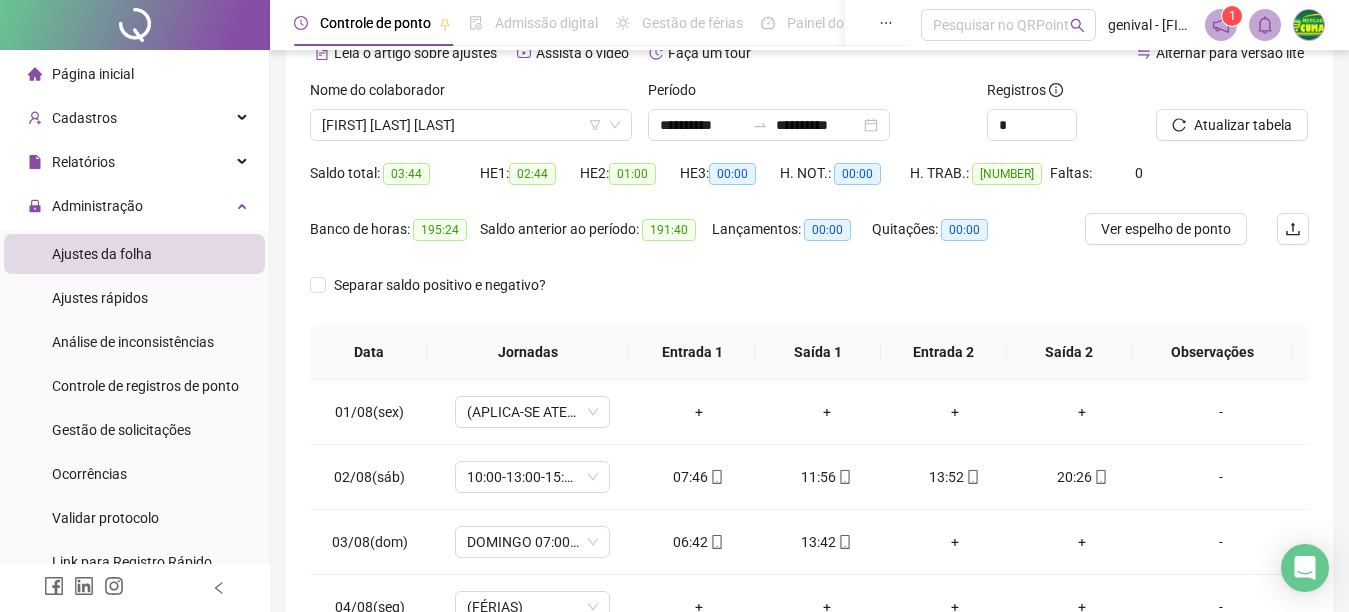 scroll, scrollTop: 243, scrollLeft: 0, axis: vertical 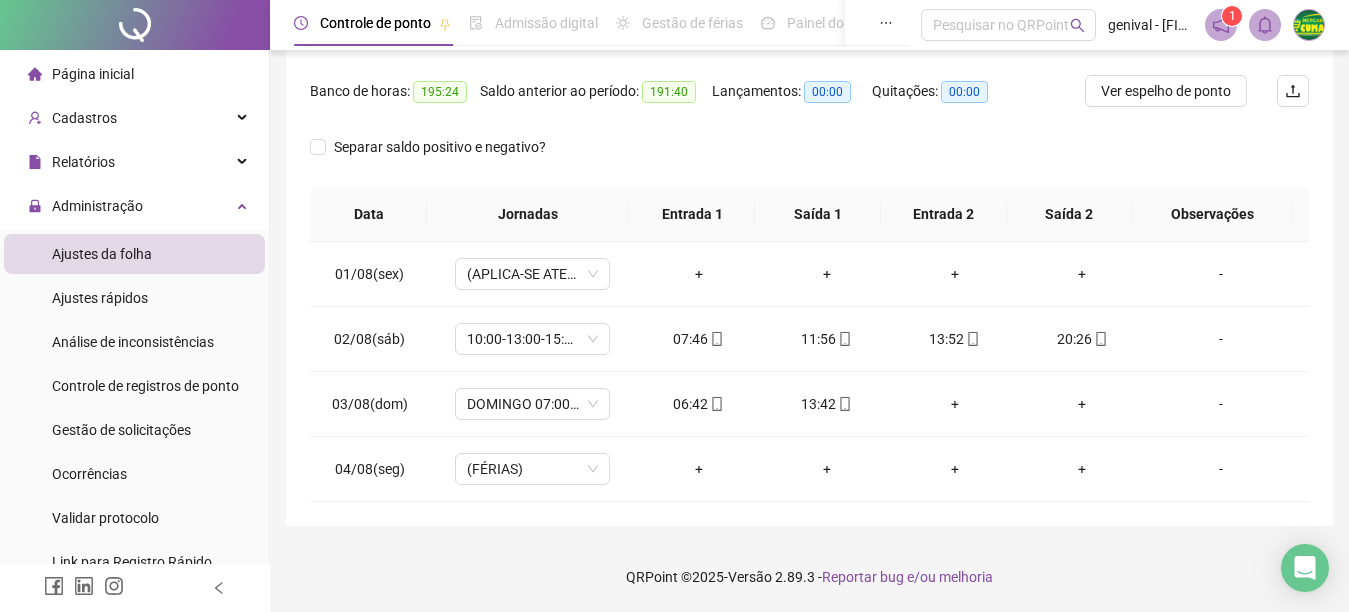 click on "1" at bounding box center (1232, 16) 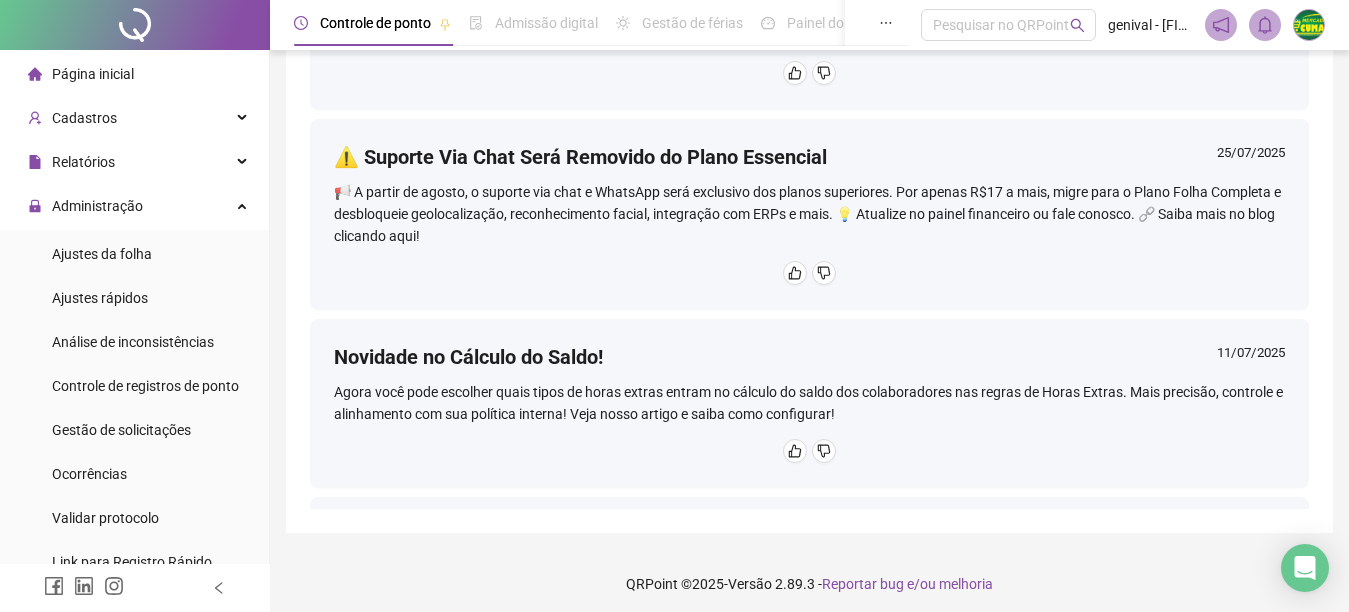 scroll, scrollTop: 253, scrollLeft: 0, axis: vertical 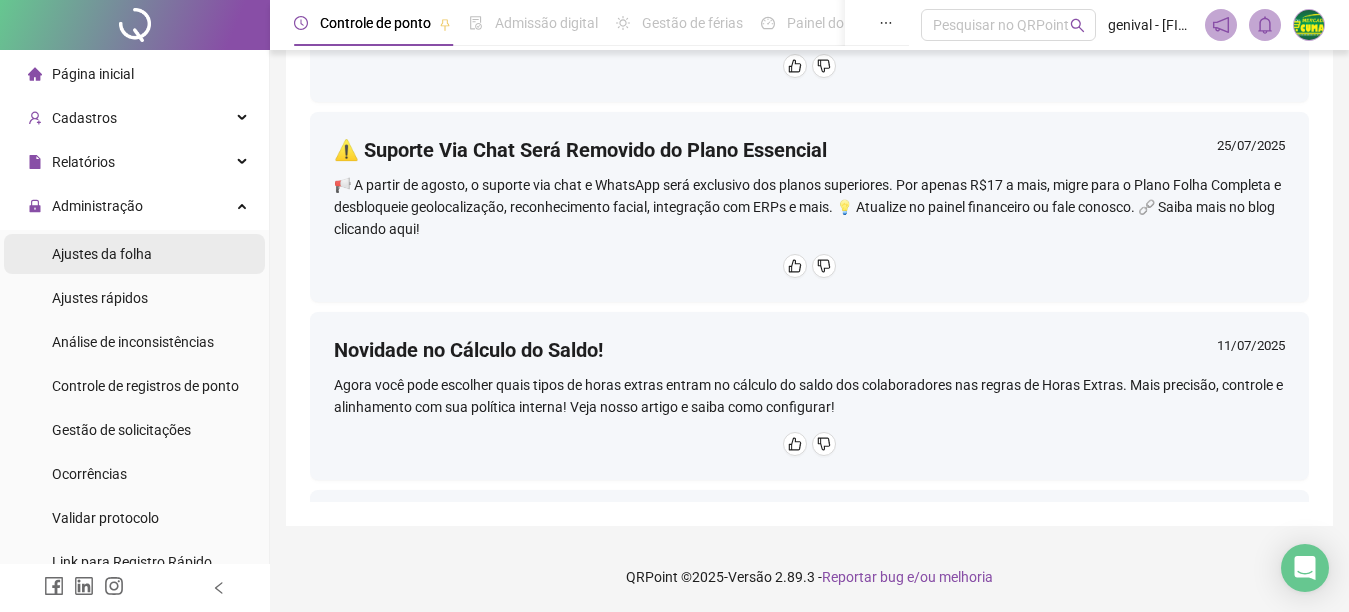 click on "Ajustes da folha" at bounding box center (102, 254) 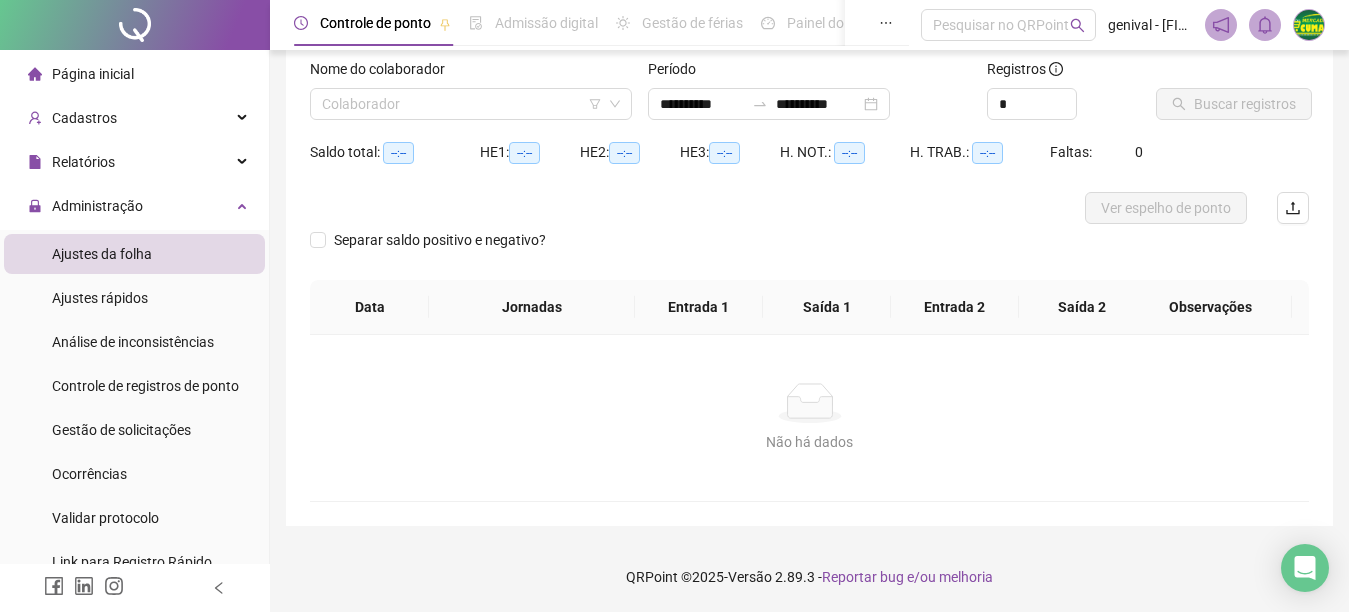 scroll, scrollTop: 126, scrollLeft: 0, axis: vertical 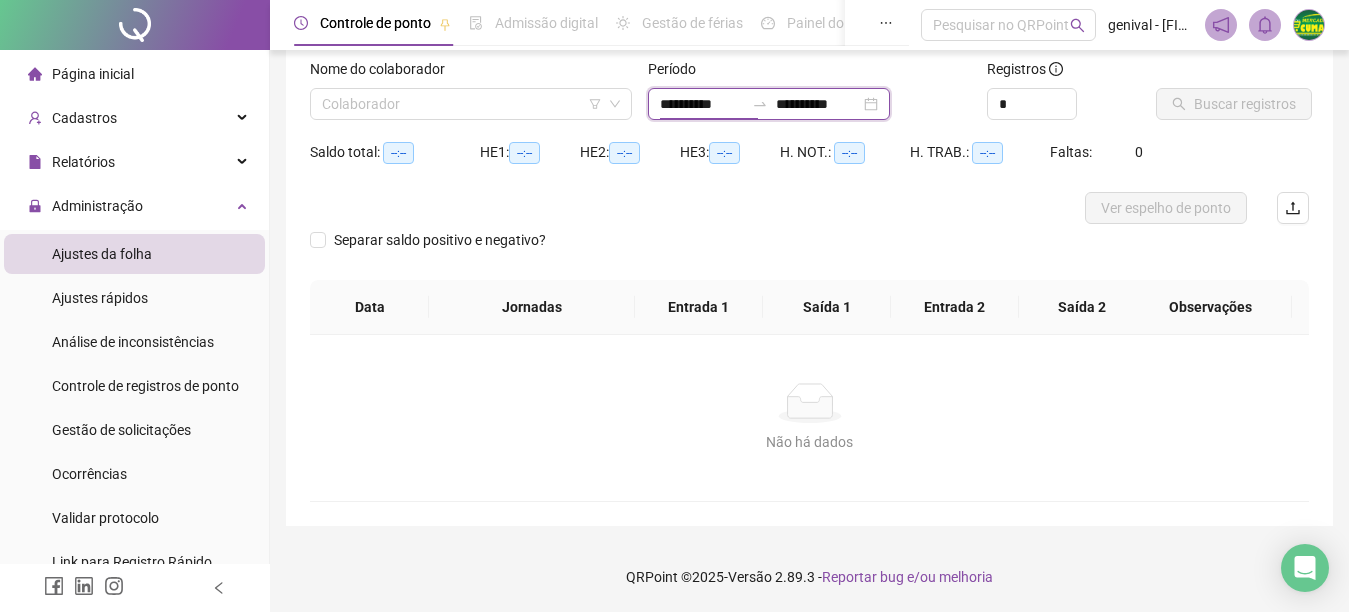 click on "**********" at bounding box center [702, 104] 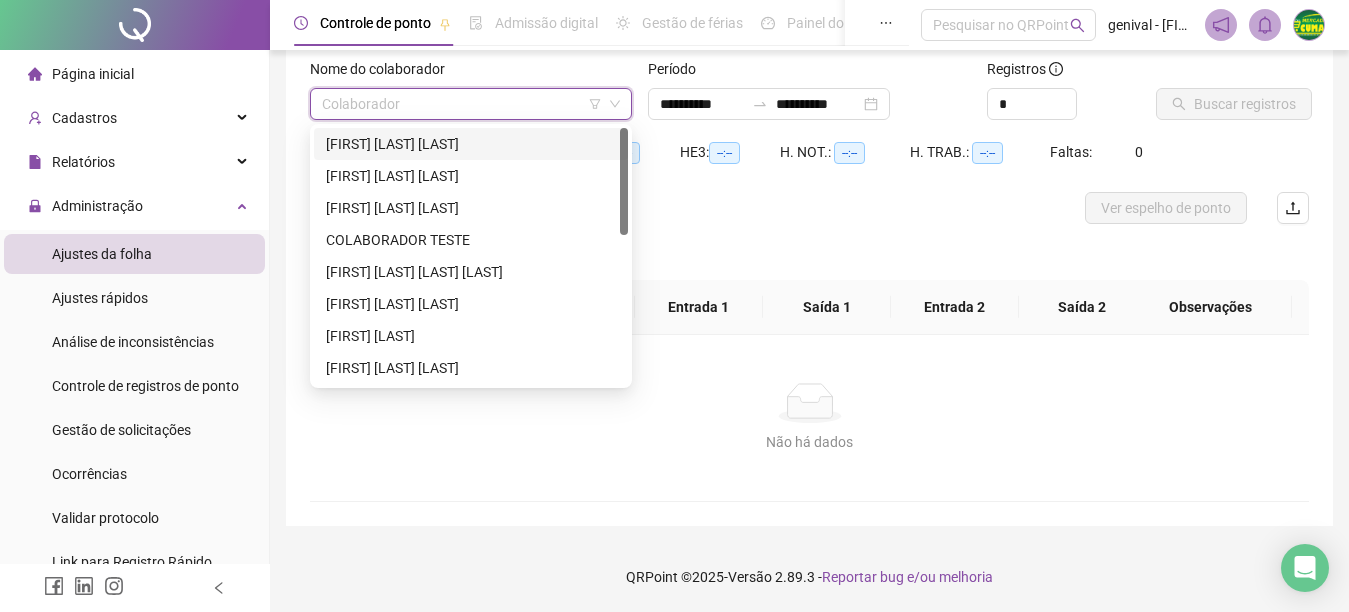 click at bounding box center [462, 104] 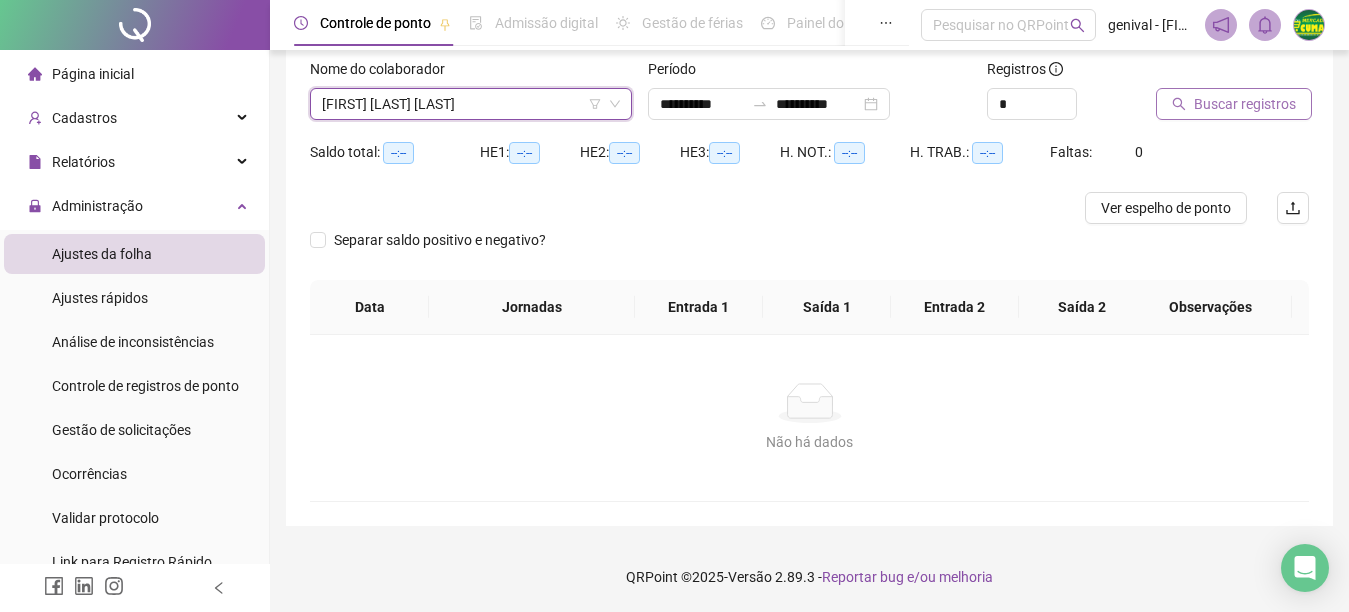 click on "Buscar registros" at bounding box center [1245, 104] 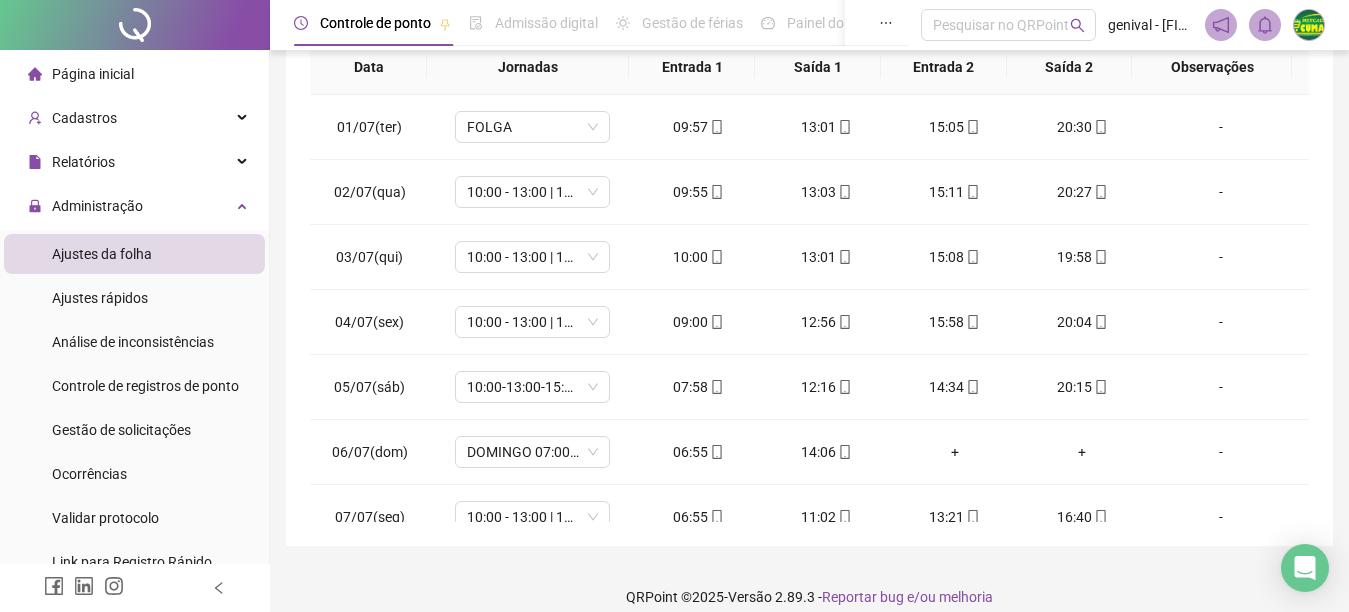 scroll, scrollTop: 410, scrollLeft: 0, axis: vertical 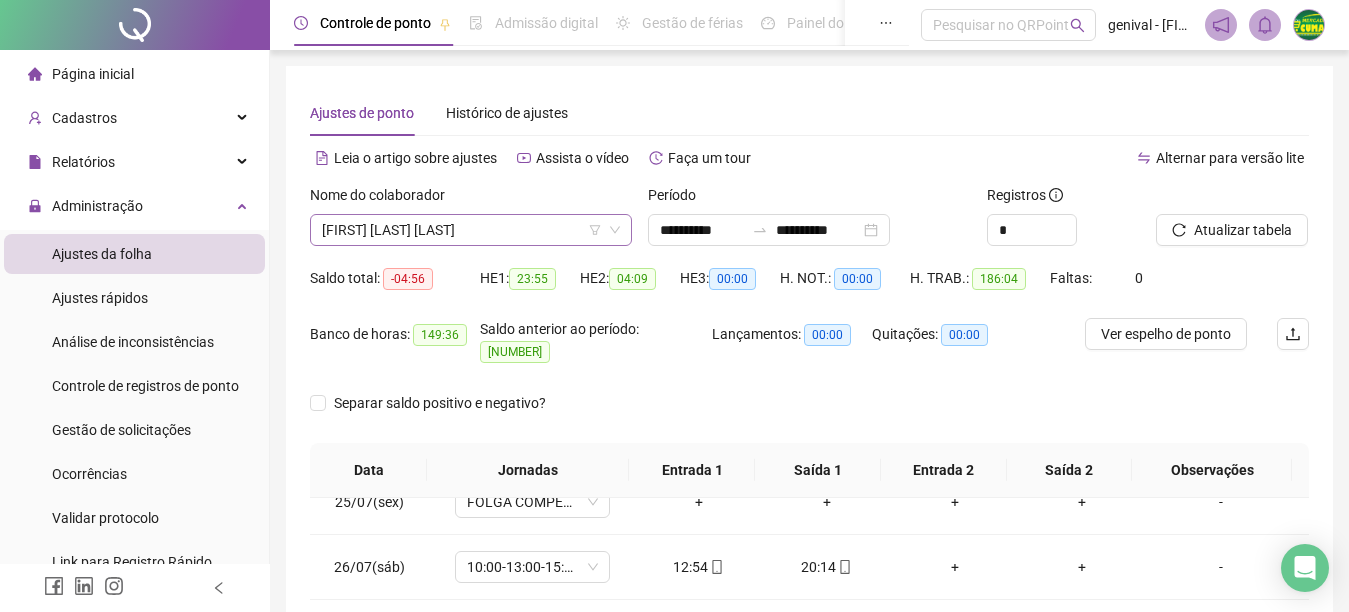 click on "[FIRST] [LAST] [LAST]" at bounding box center (471, 230) 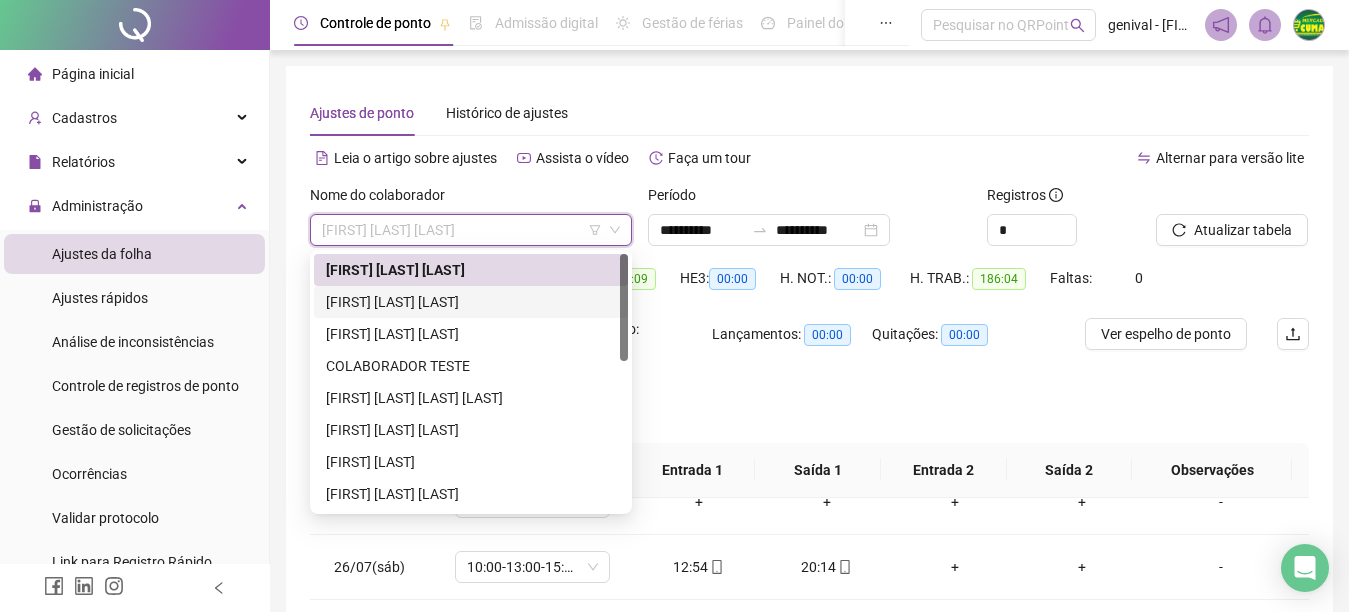 click on "[FIRST] [LAST] [LAST]" at bounding box center (471, 302) 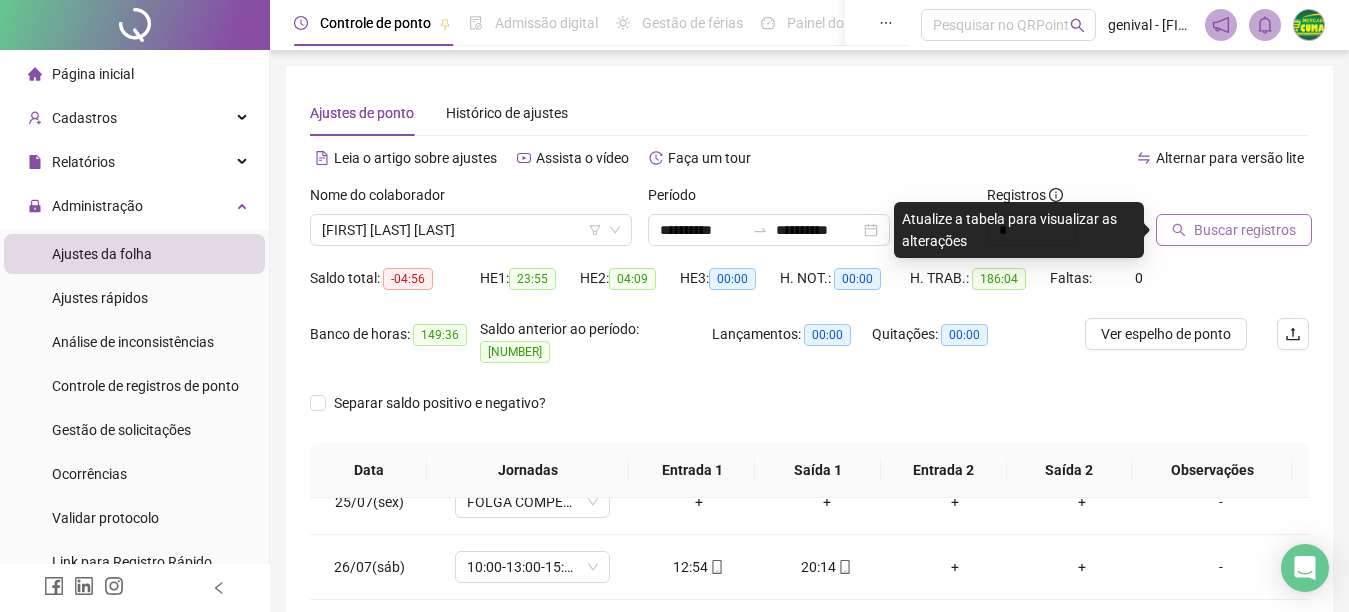 click on "Buscar registros" at bounding box center (1245, 230) 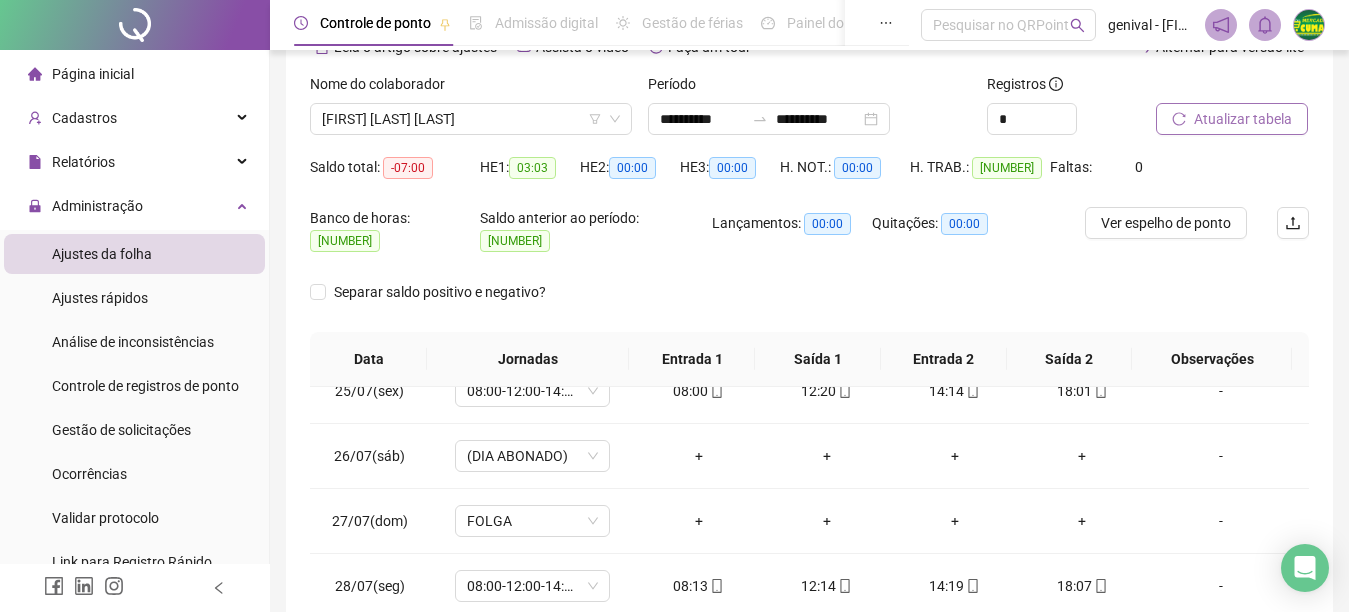 scroll, scrollTop: 117, scrollLeft: 0, axis: vertical 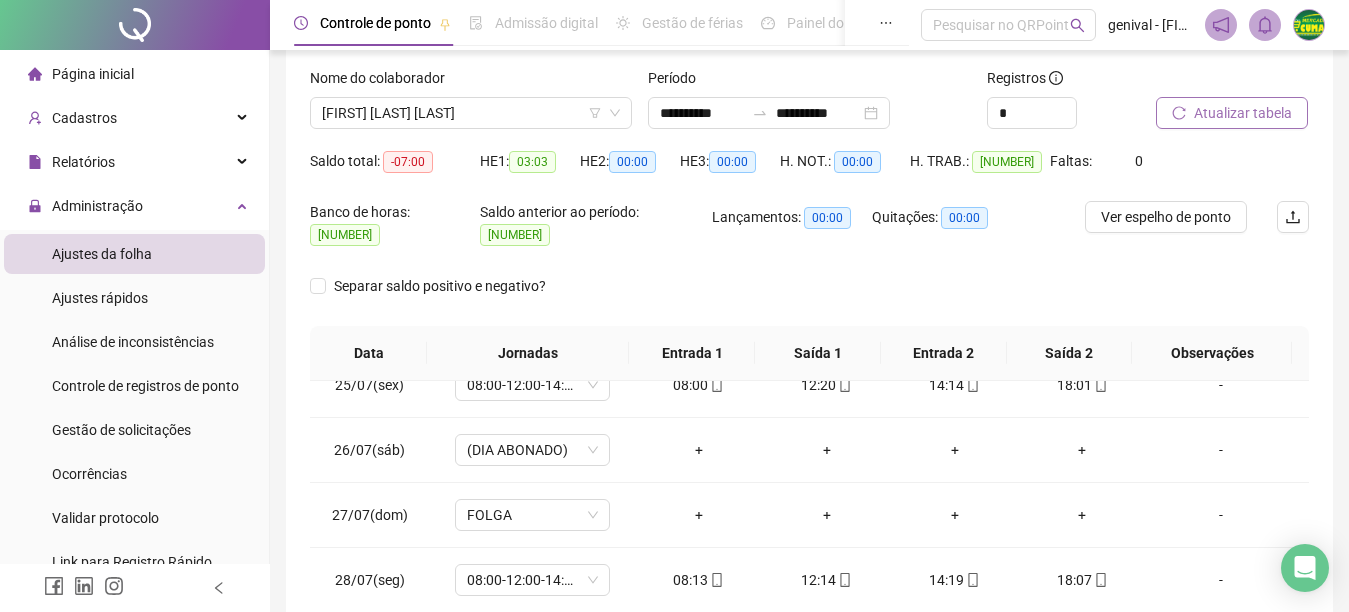 drag, startPoint x: 1346, startPoint y: 210, endPoint x: 1347, endPoint y: 222, distance: 12.0415945 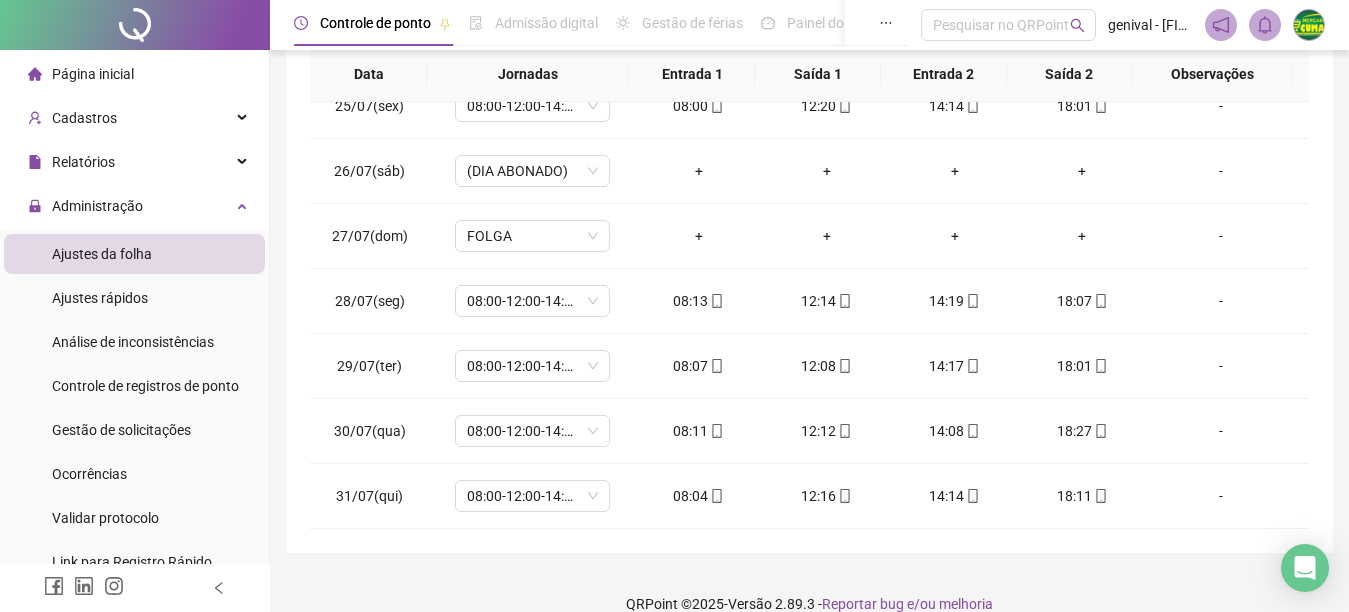 scroll, scrollTop: 410, scrollLeft: 0, axis: vertical 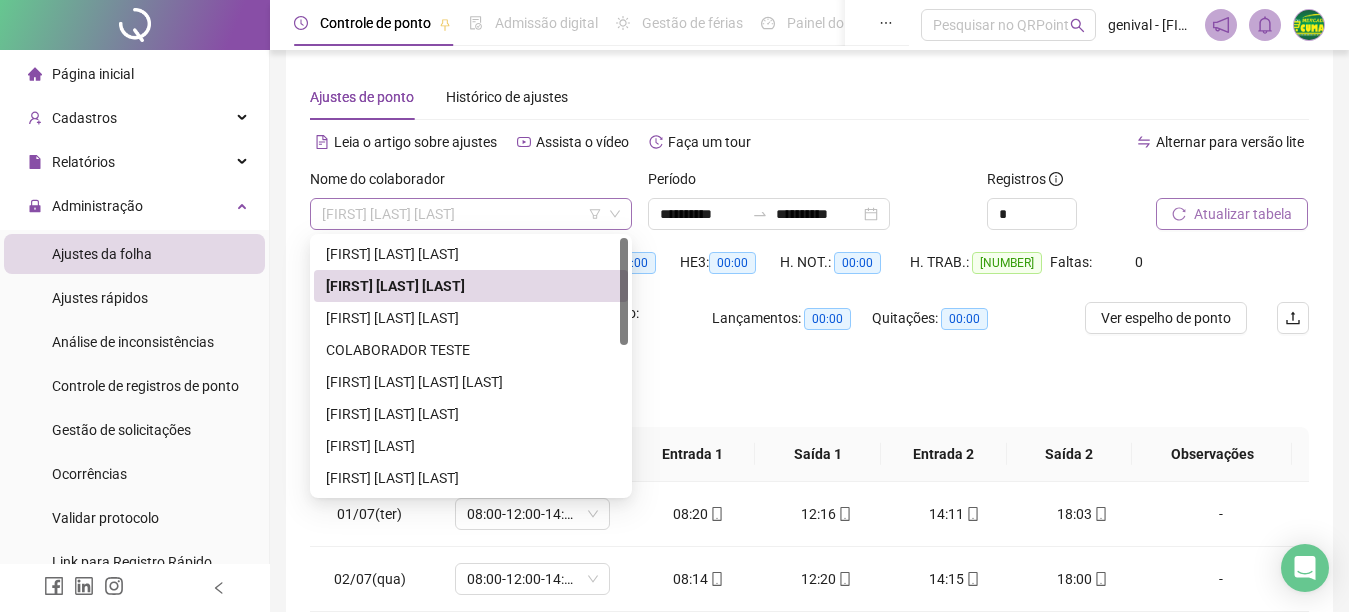 drag, startPoint x: 514, startPoint y: 213, endPoint x: 524, endPoint y: 215, distance: 10.198039 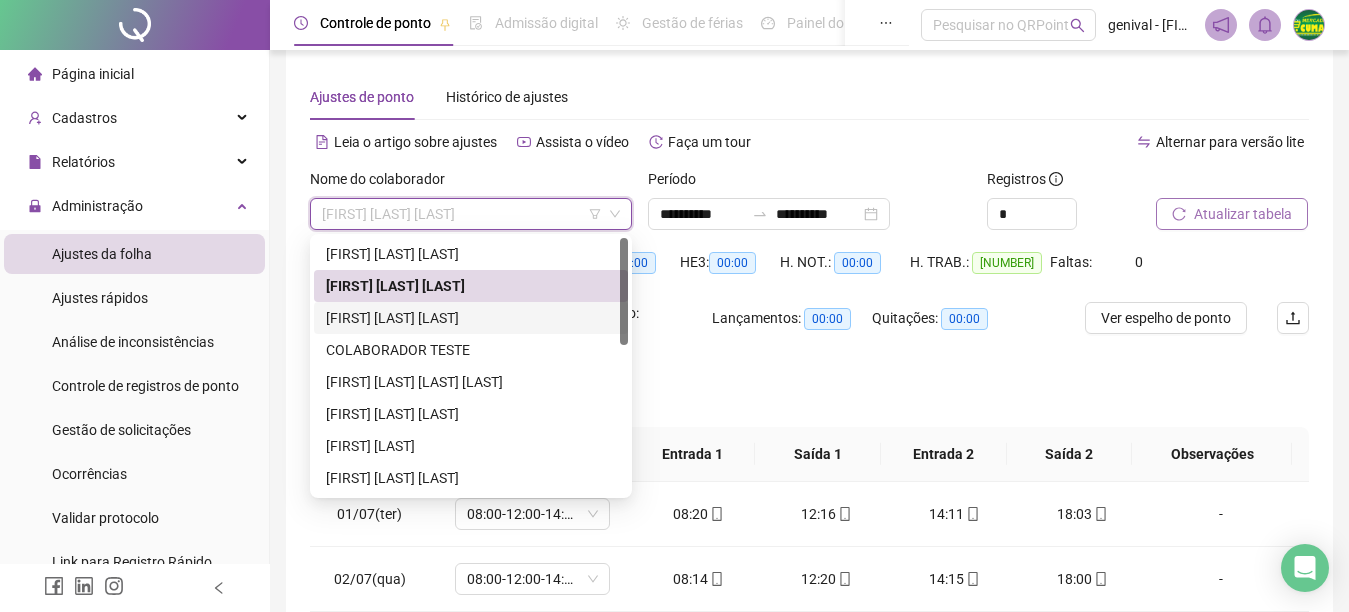 click on "[FIRST] [LAST] [LAST]" at bounding box center (471, 318) 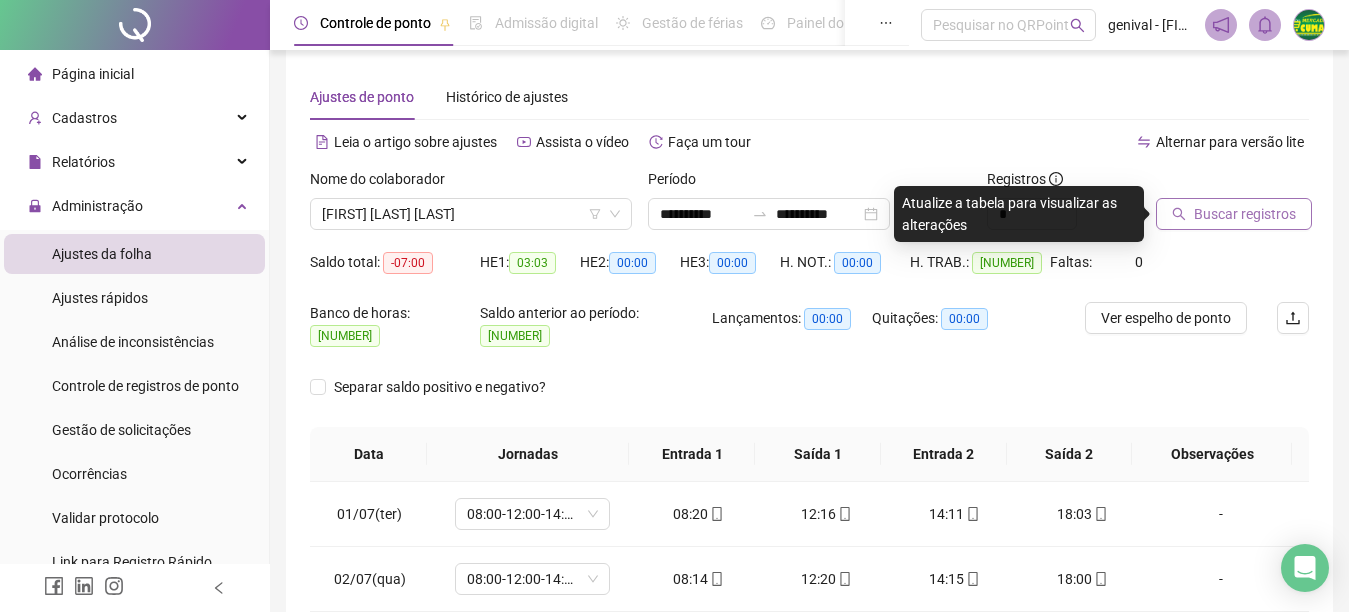 click on "Buscar registros" at bounding box center (1245, 214) 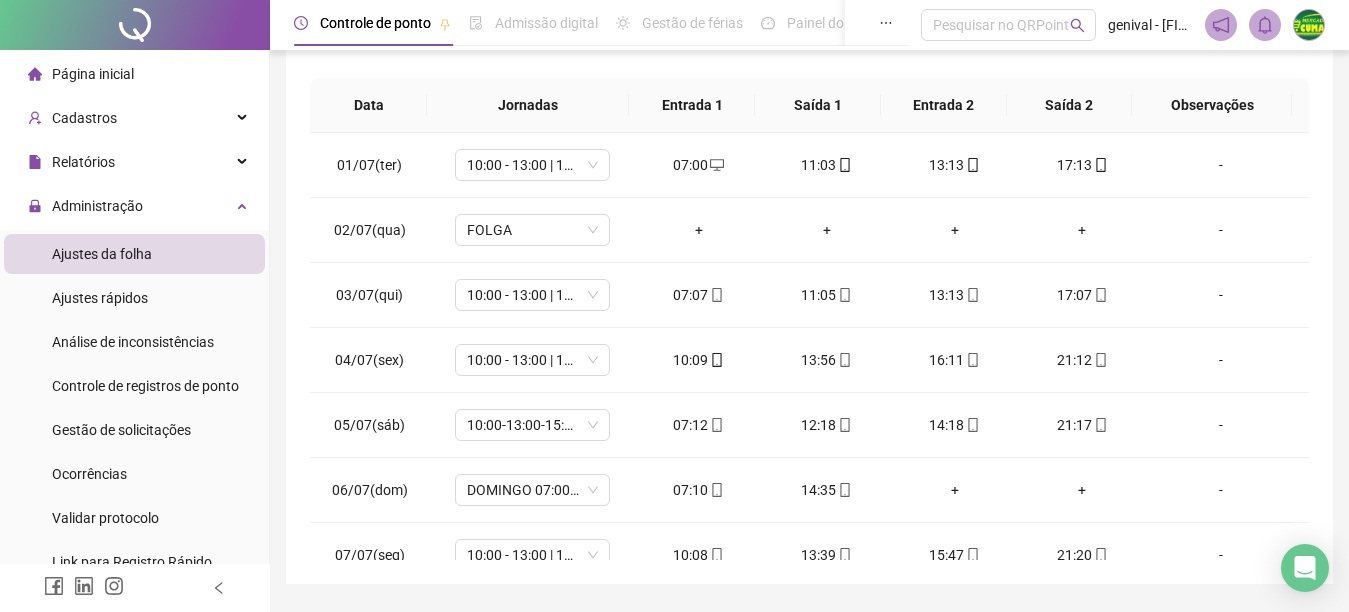 scroll, scrollTop: 361, scrollLeft: 0, axis: vertical 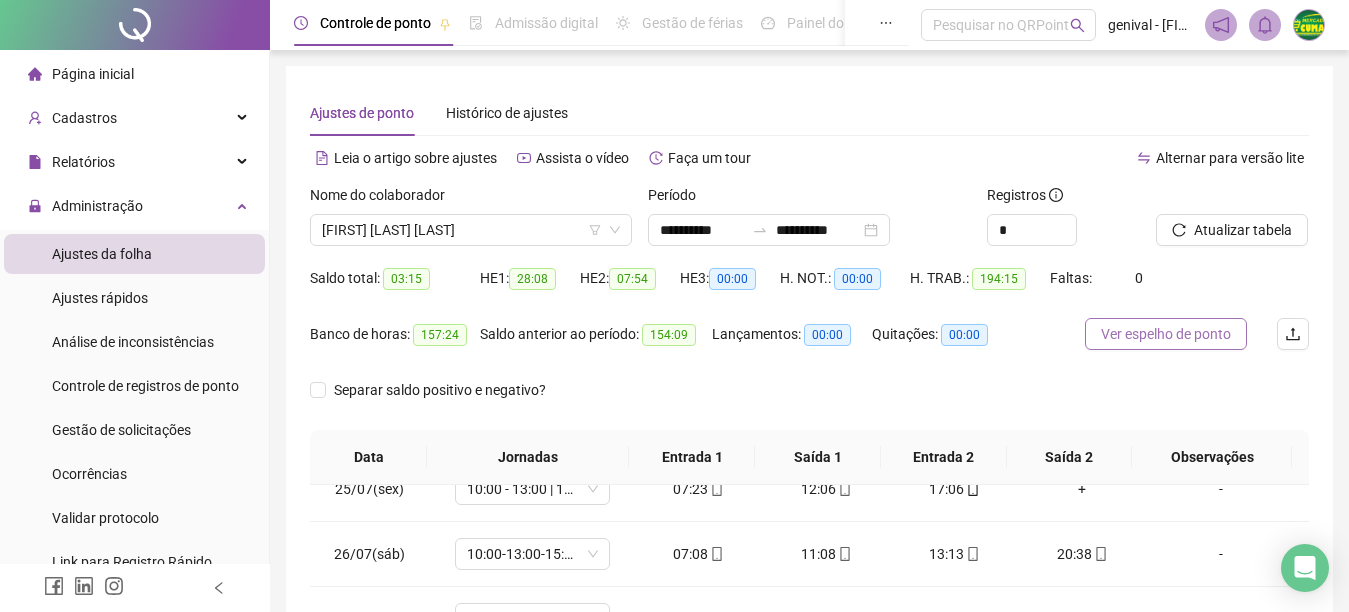 click on "Ver espelho de ponto" at bounding box center (1166, 334) 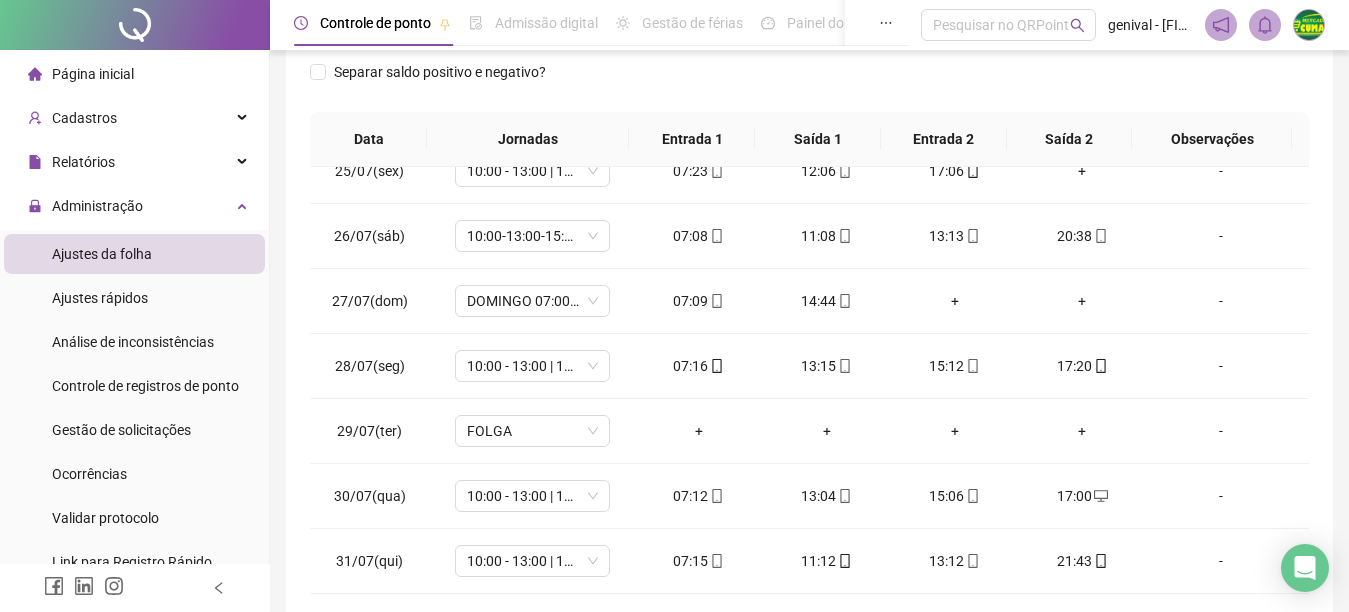 scroll, scrollTop: 410, scrollLeft: 0, axis: vertical 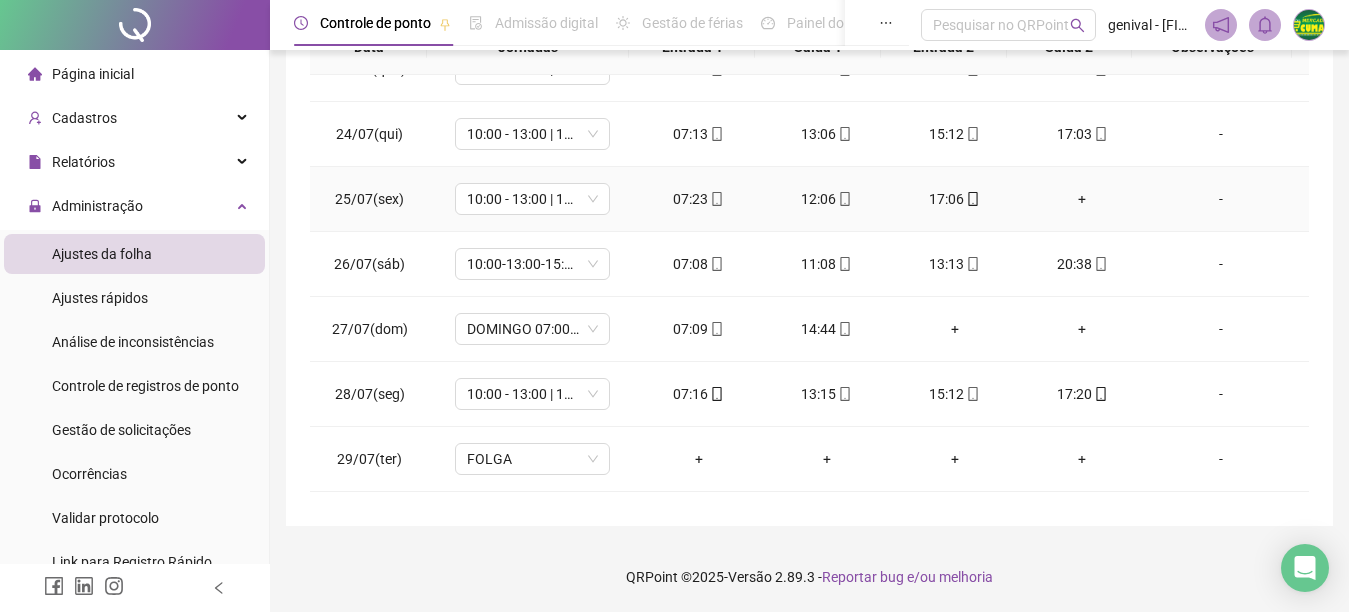 click on "+" at bounding box center [1083, 199] 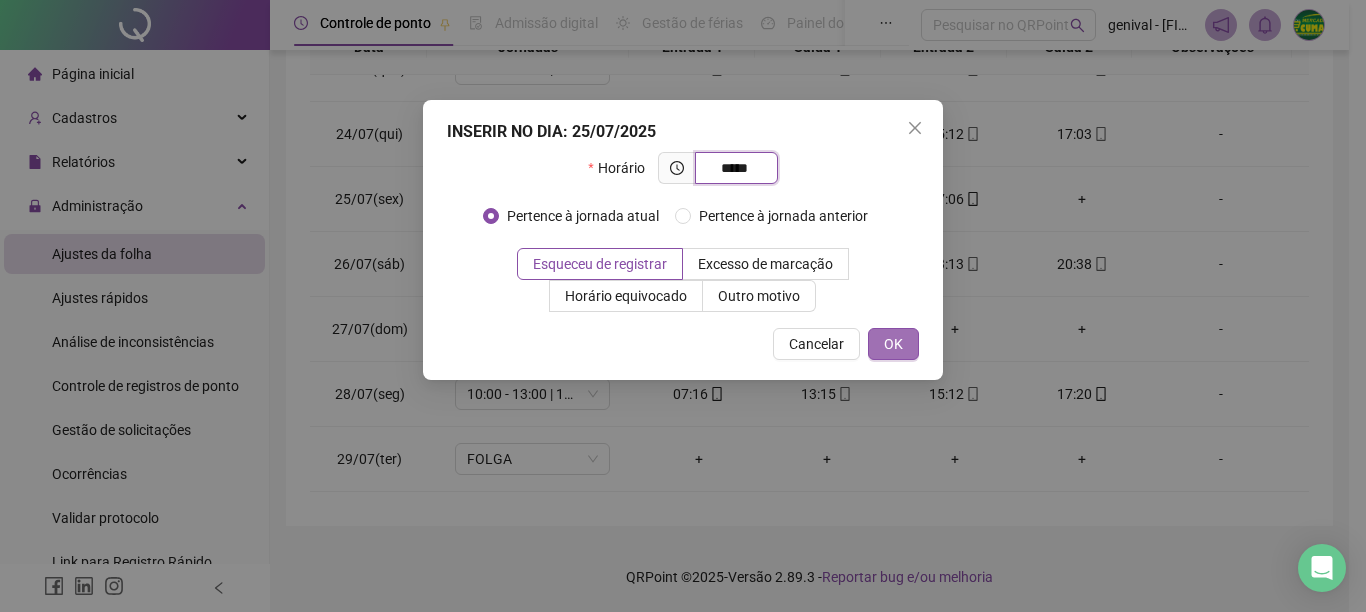 type on "*****" 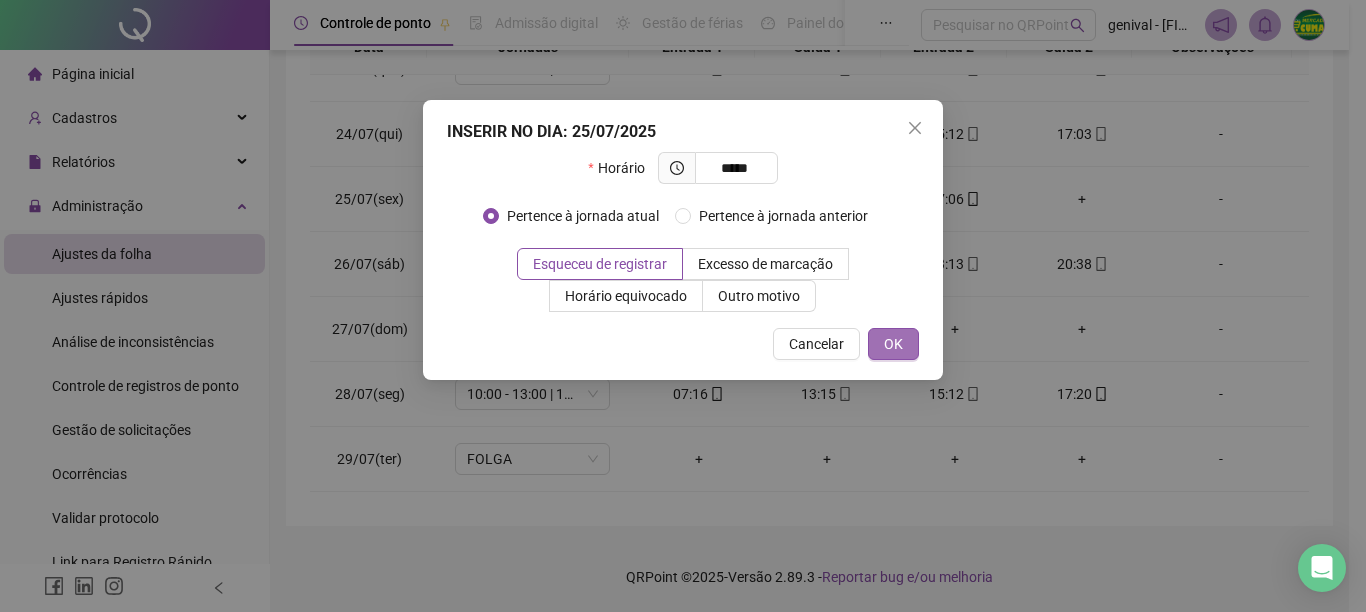 drag, startPoint x: 901, startPoint y: 344, endPoint x: 912, endPoint y: 351, distance: 13.038404 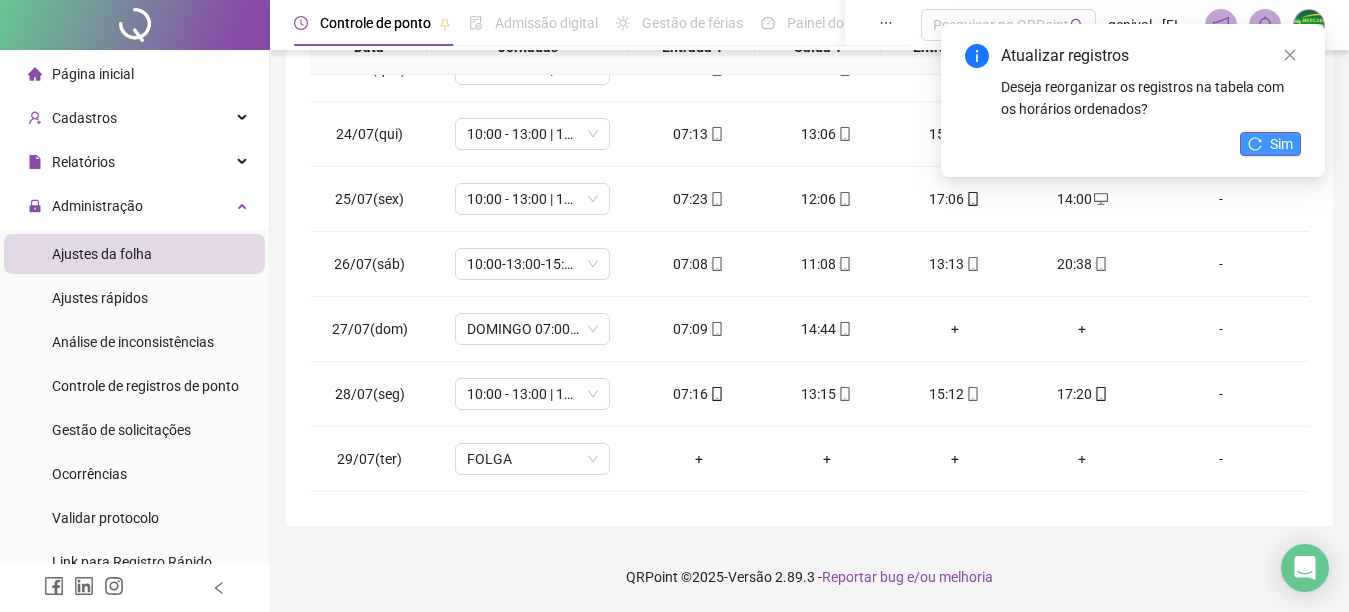 click on "Sim" at bounding box center (1281, 144) 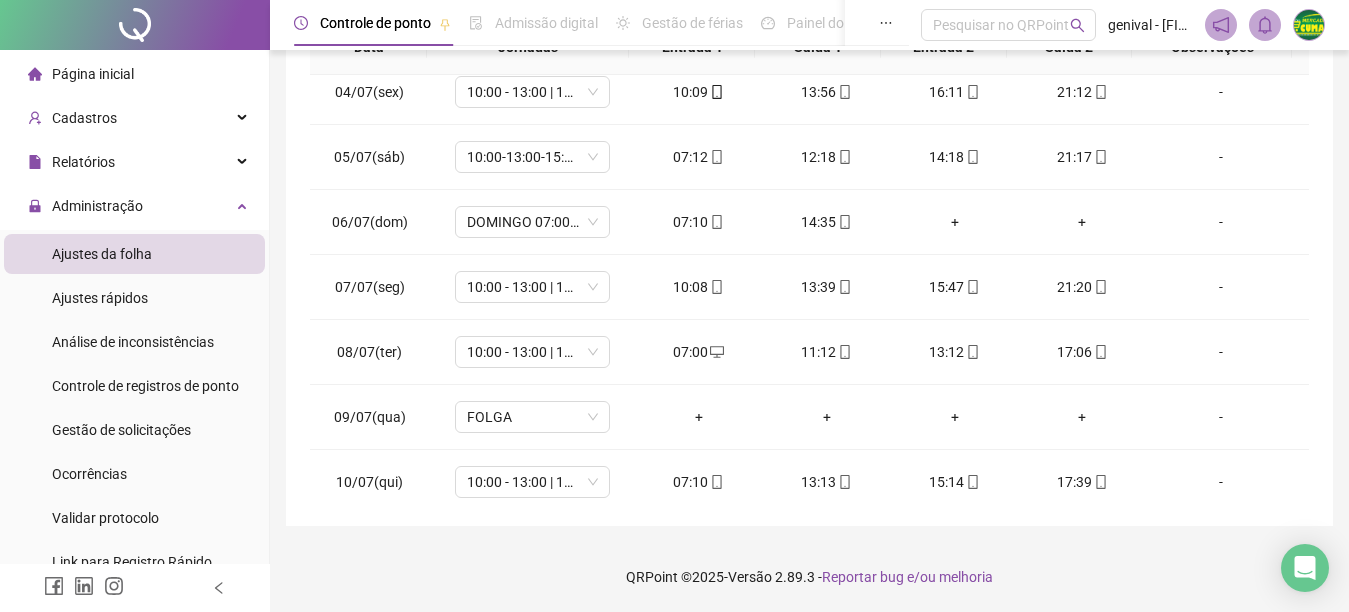 scroll, scrollTop: 0, scrollLeft: 0, axis: both 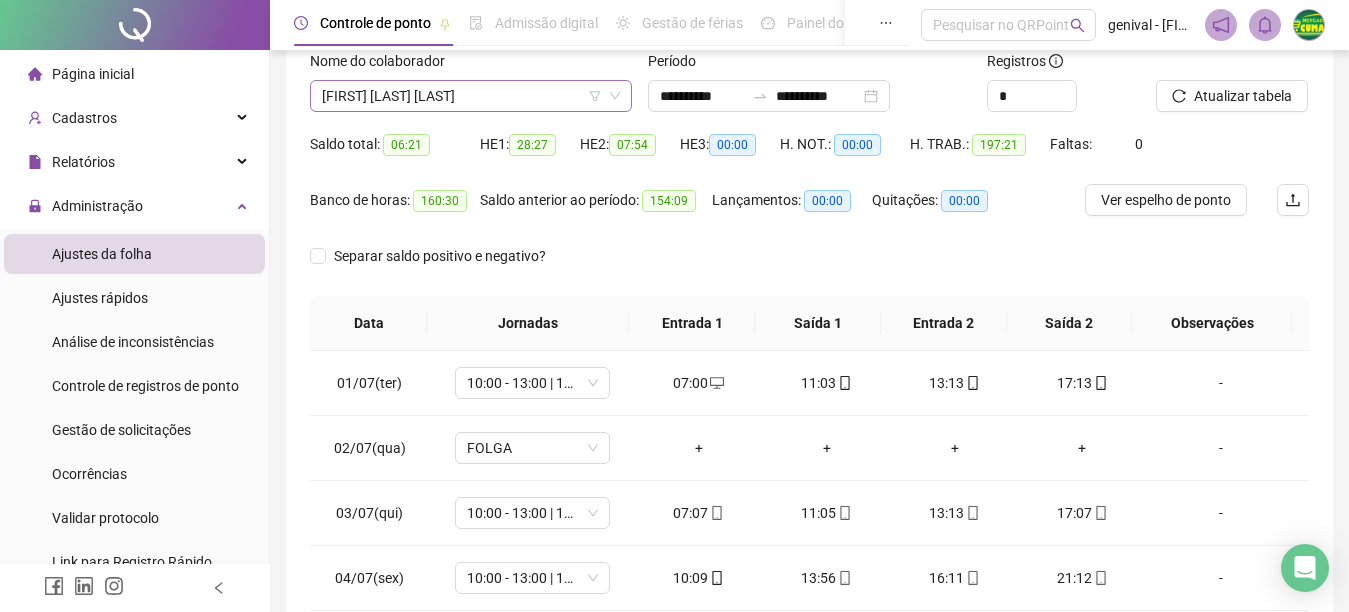 click on "[FIRST] [LAST] [LAST]" at bounding box center (471, 96) 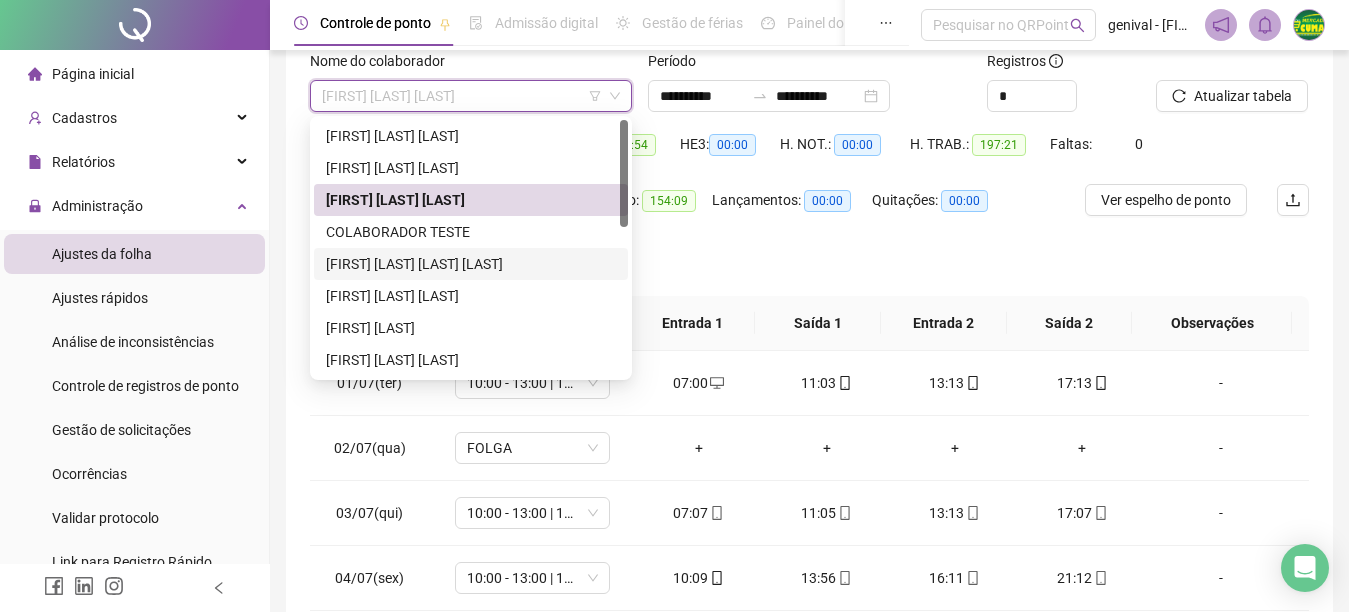 click on "[FIRST] [LAST] [LAST] [LAST]" at bounding box center (471, 264) 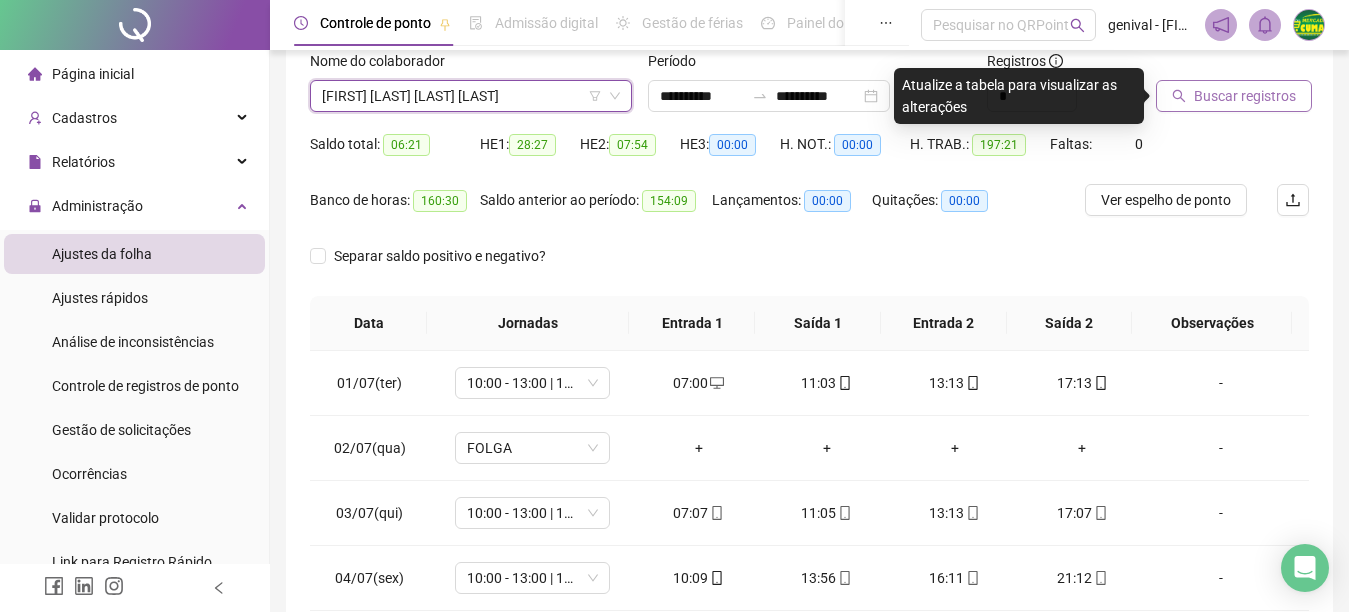 click on "Buscar registros" at bounding box center (1245, 96) 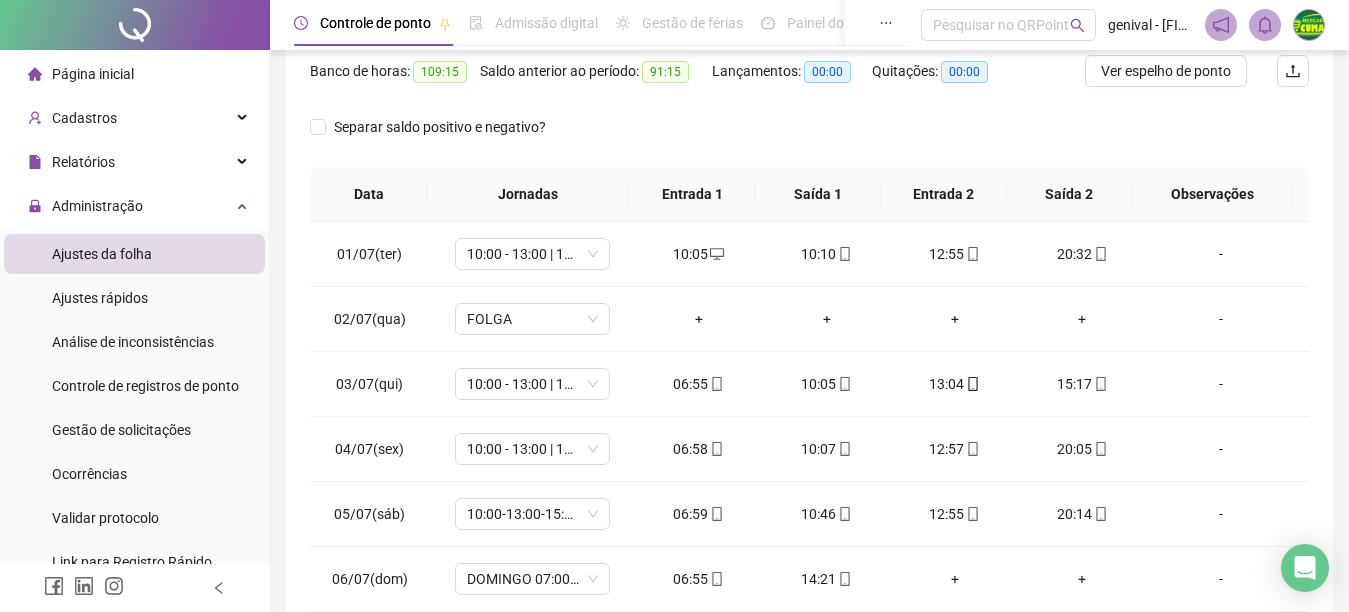 scroll, scrollTop: 267, scrollLeft: 0, axis: vertical 